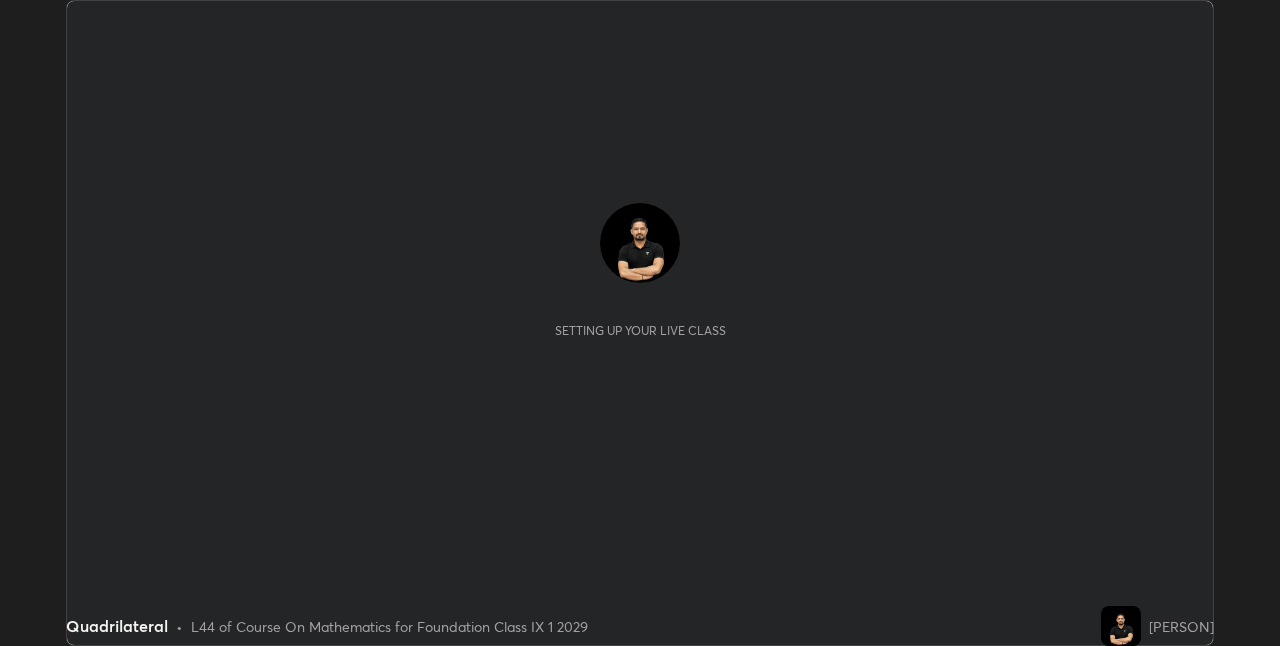scroll, scrollTop: 0, scrollLeft: 0, axis: both 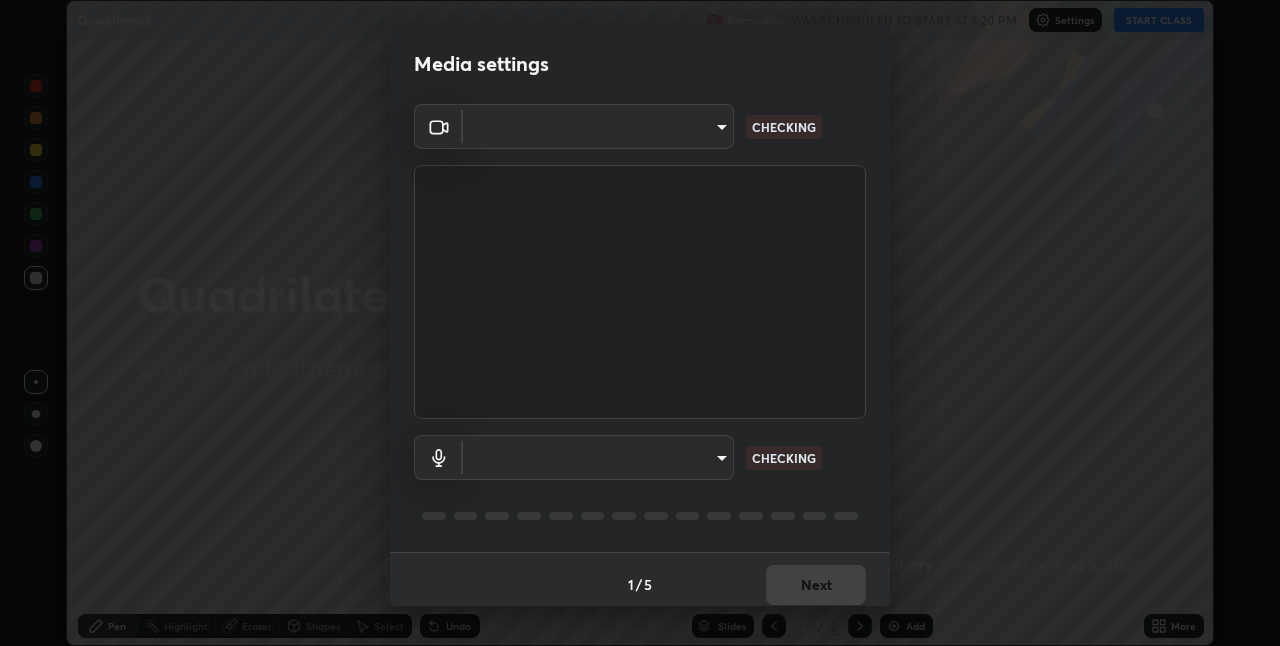 type on "840e11469ea8391c5546a2eb034fee047bf5a6e8f5ca929c95419818dc4a0e04" 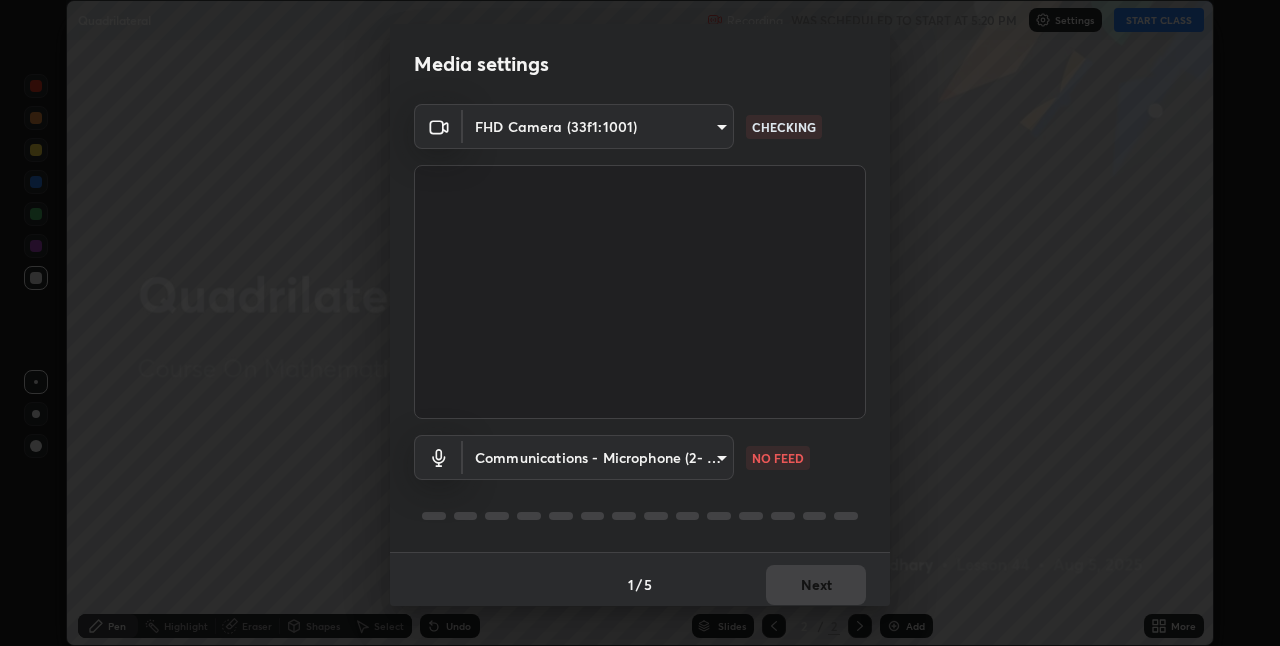 scroll, scrollTop: 7, scrollLeft: 0, axis: vertical 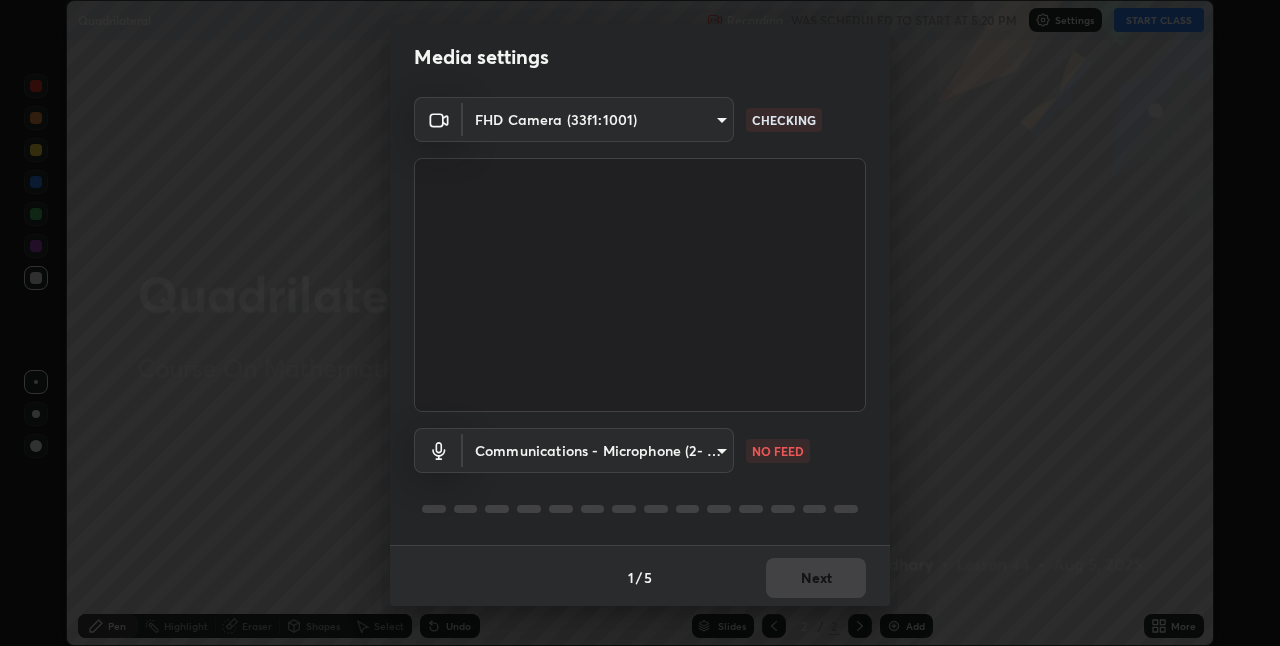 click on "Erase all Quadrilateral Recording WAS SCHEDULED TO START AT  5:20 PM Settings START CLASS Setting up your live class Quadrilateral • L44 of Course On Mathematics for Foundation Class IX 1 2029 Gaurav Chaudhary Pen Highlight Eraser Shapes Select Undo Slides 2 / 2 Add More No doubts shared Encourage your learners to ask a doubt for better clarity Report an issue Reason for reporting Buffering Chat not working Audio - Video sync issue Educator video quality low ​ Attach an image Report Media settings FHD Camera (33f1:1001) 840e11469ea8391c5546a2eb034fee047bf5a6e8f5ca929c95419818dc4a0e04 CHECKING Communications - Microphone (2- USB PnP Sound Device) communications NO FEED 1 / 5 Next" at bounding box center [640, 323] 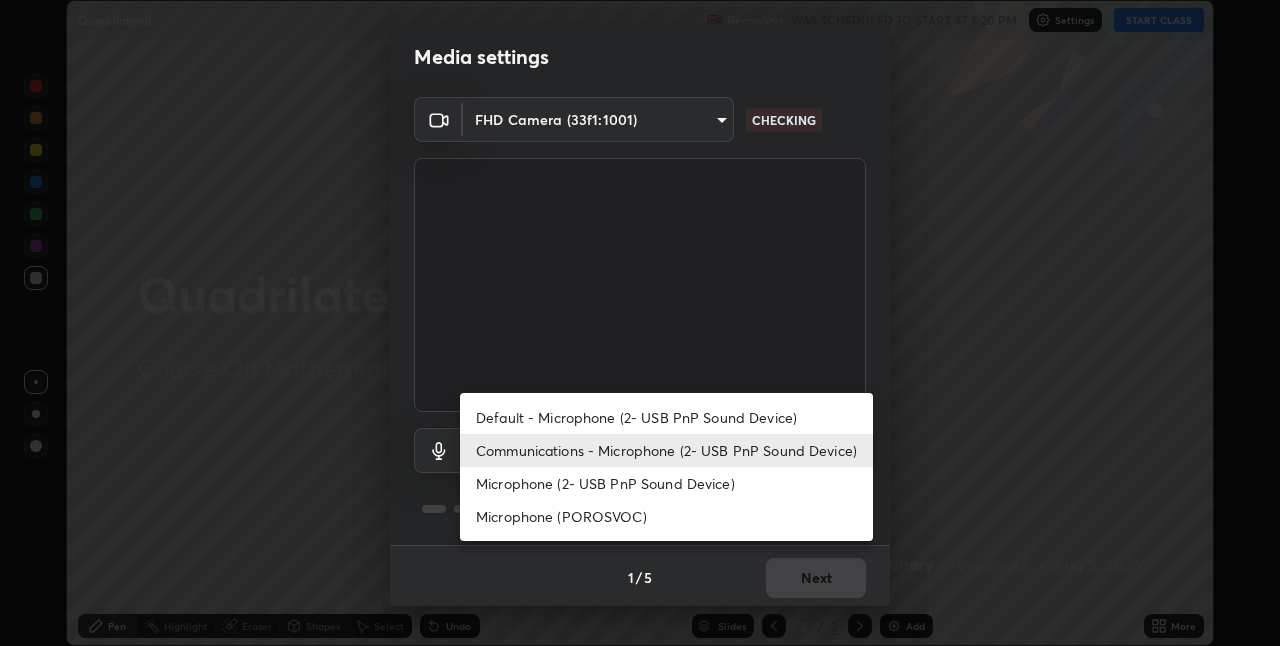 click on "Default - Microphone (2- USB PnP Sound Device)" at bounding box center (666, 417) 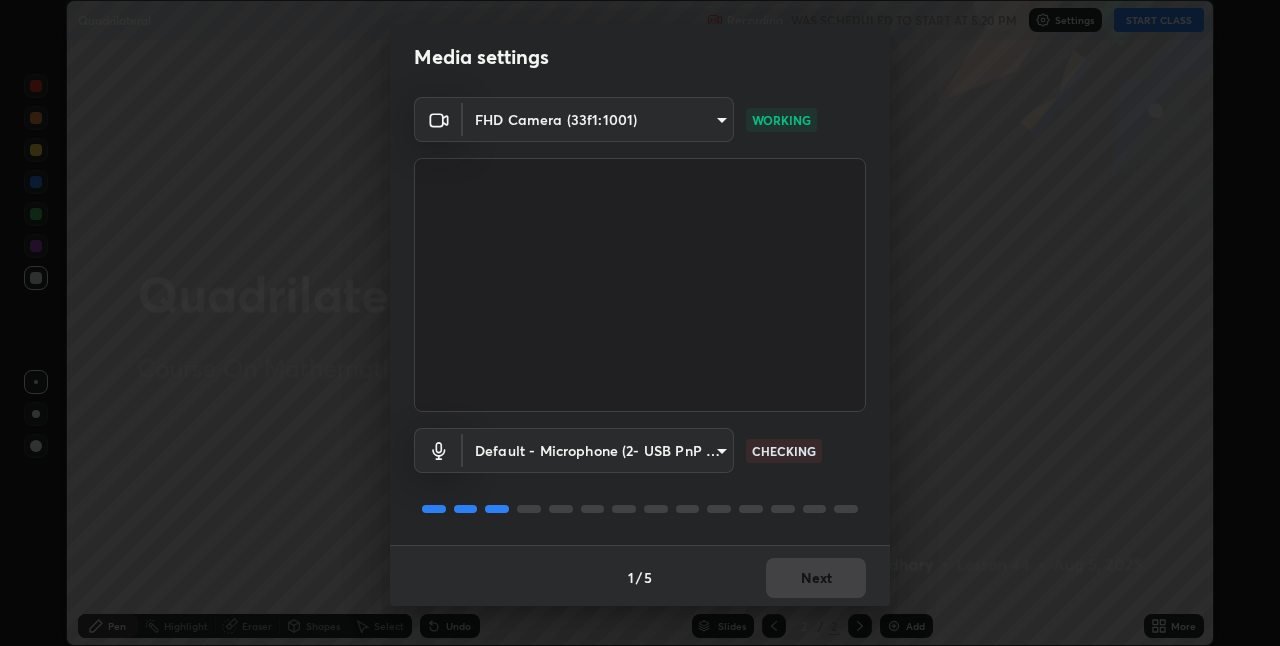 scroll, scrollTop: 10, scrollLeft: 0, axis: vertical 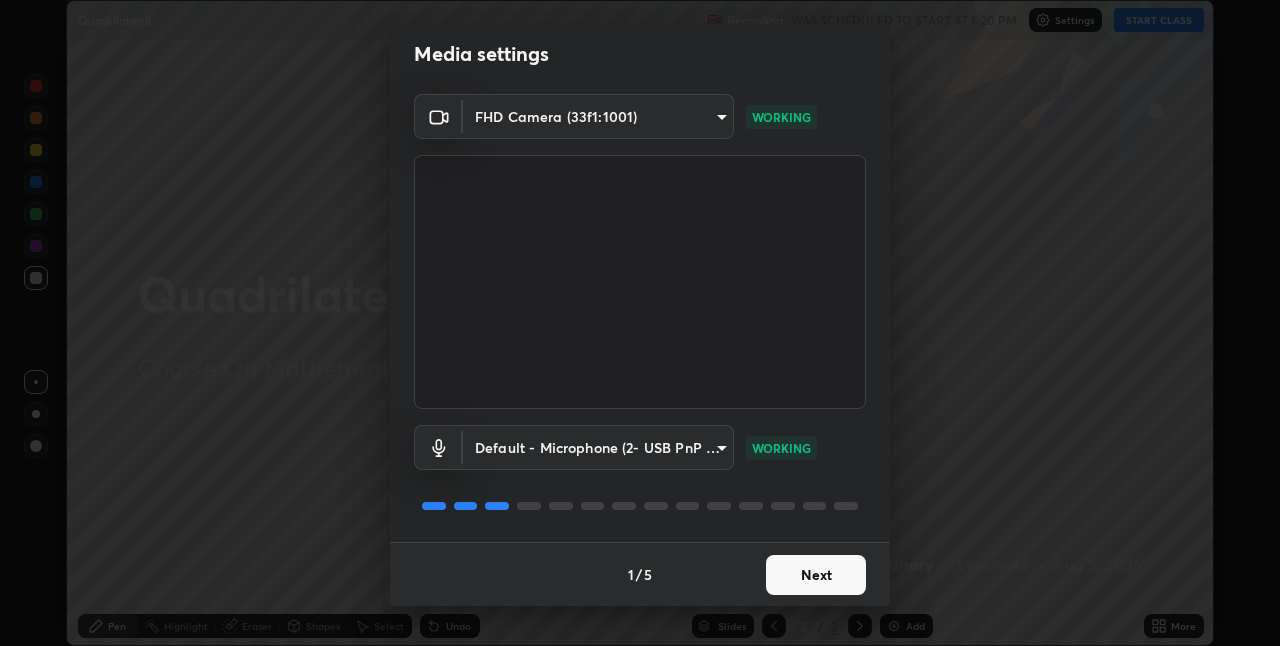 click on "Next" at bounding box center [816, 575] 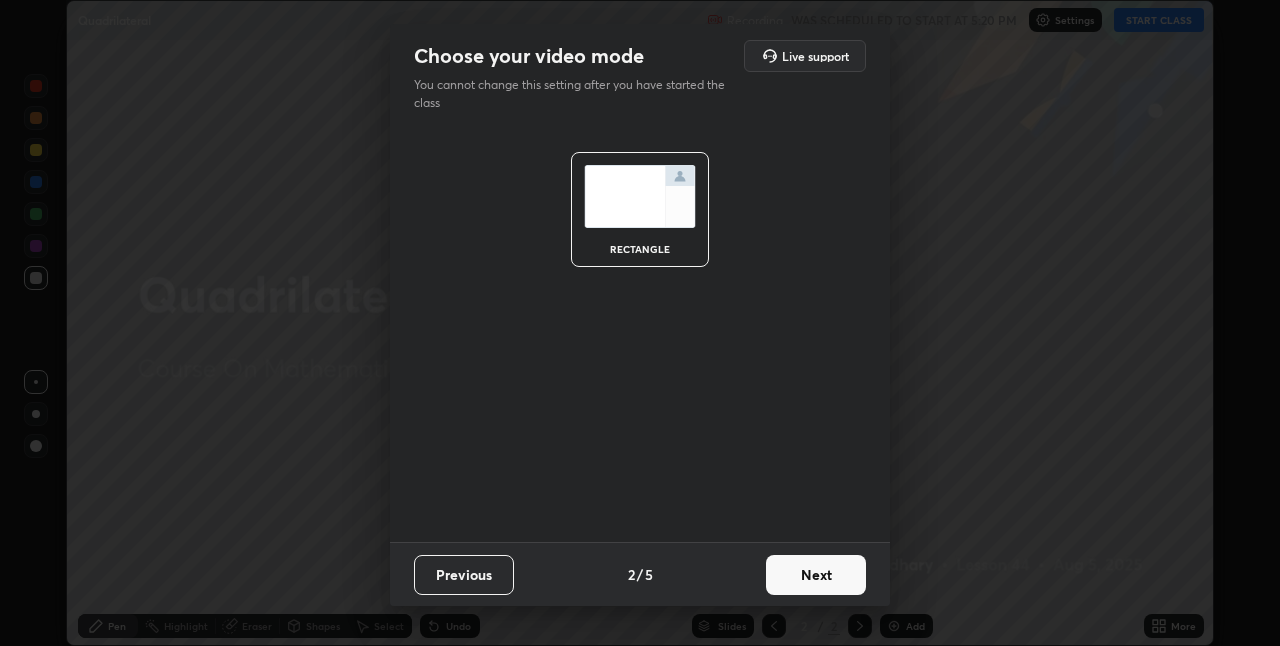 scroll, scrollTop: 0, scrollLeft: 0, axis: both 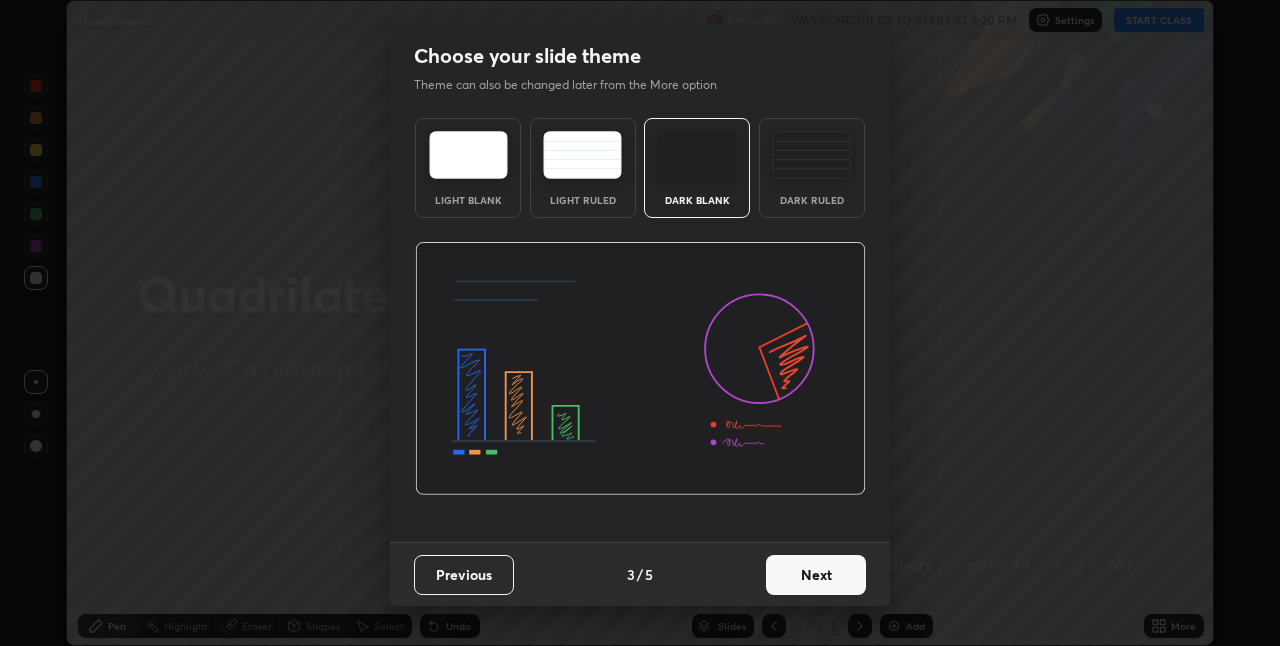 click on "Next" at bounding box center [816, 575] 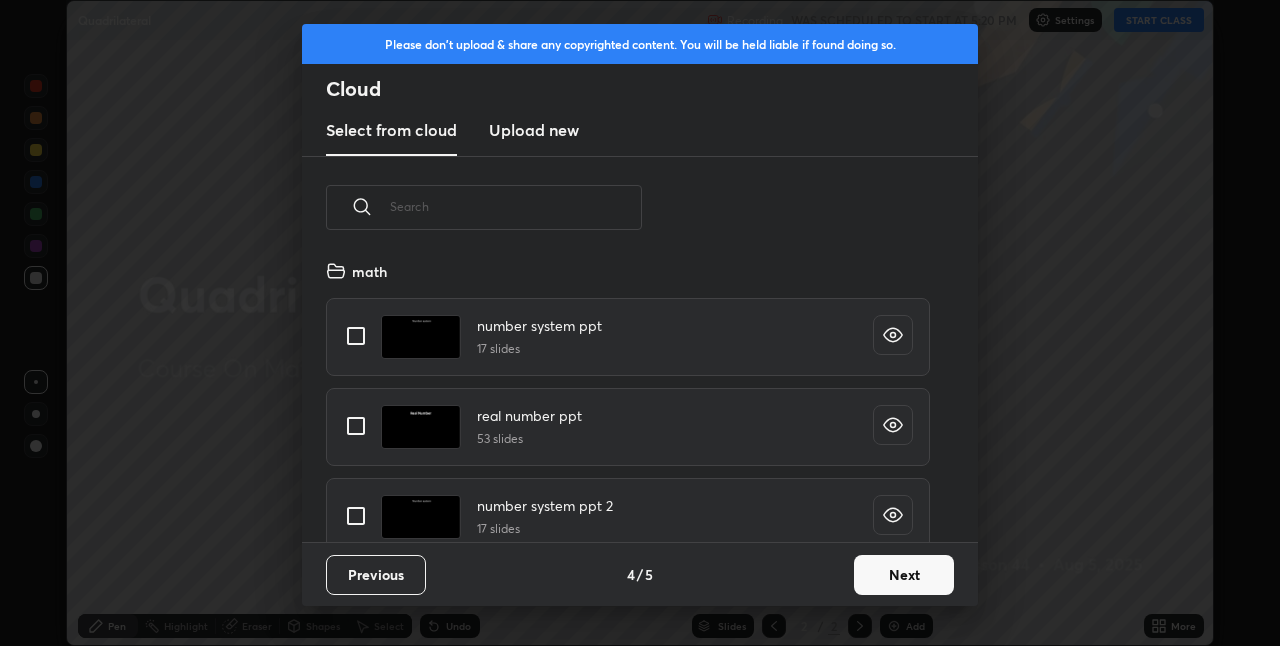 scroll, scrollTop: 7, scrollLeft: 11, axis: both 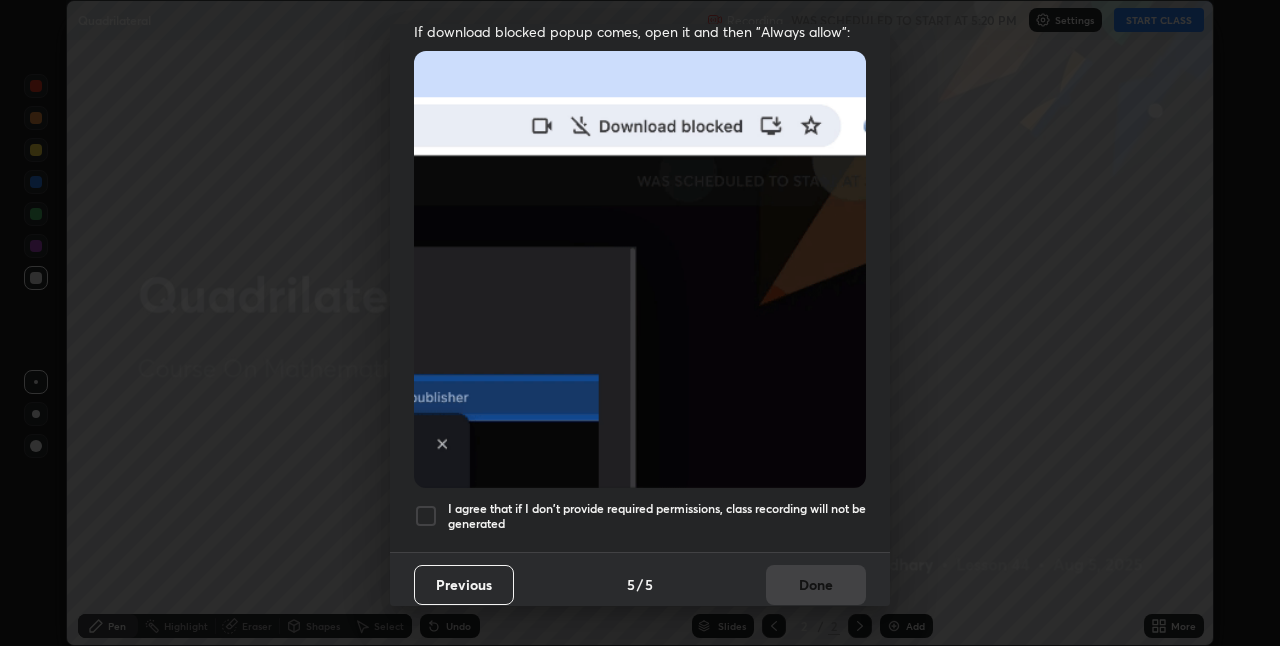 click at bounding box center (426, 516) 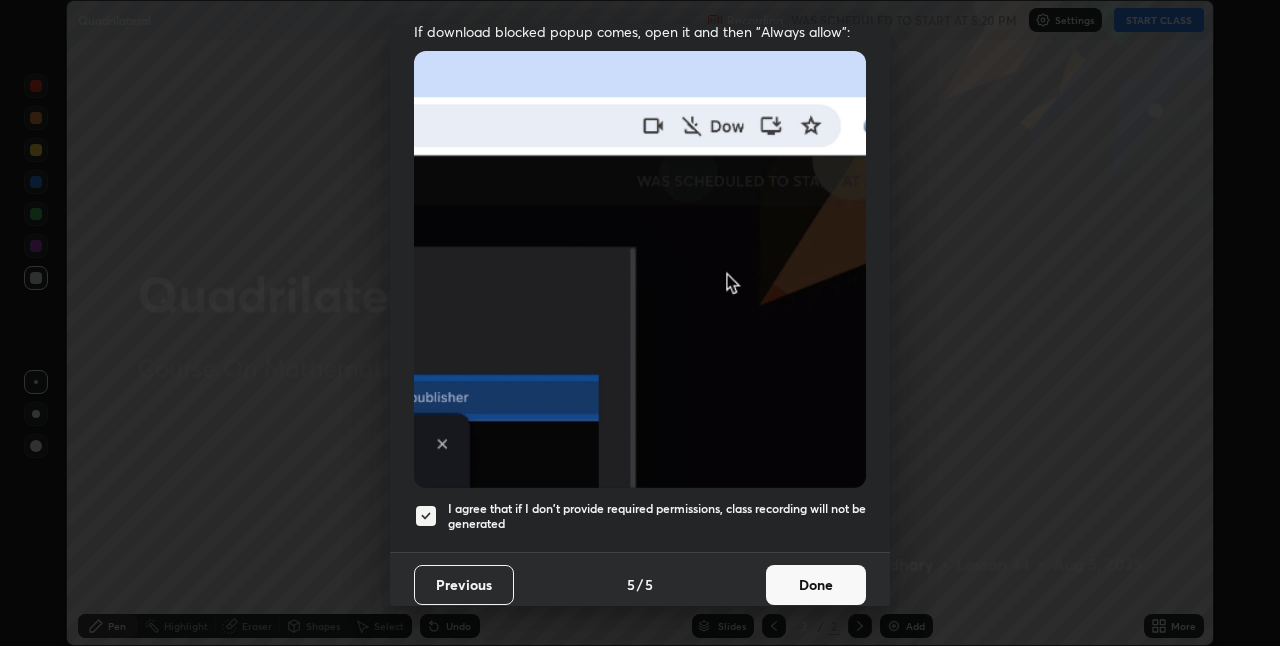 click on "Done" at bounding box center (816, 585) 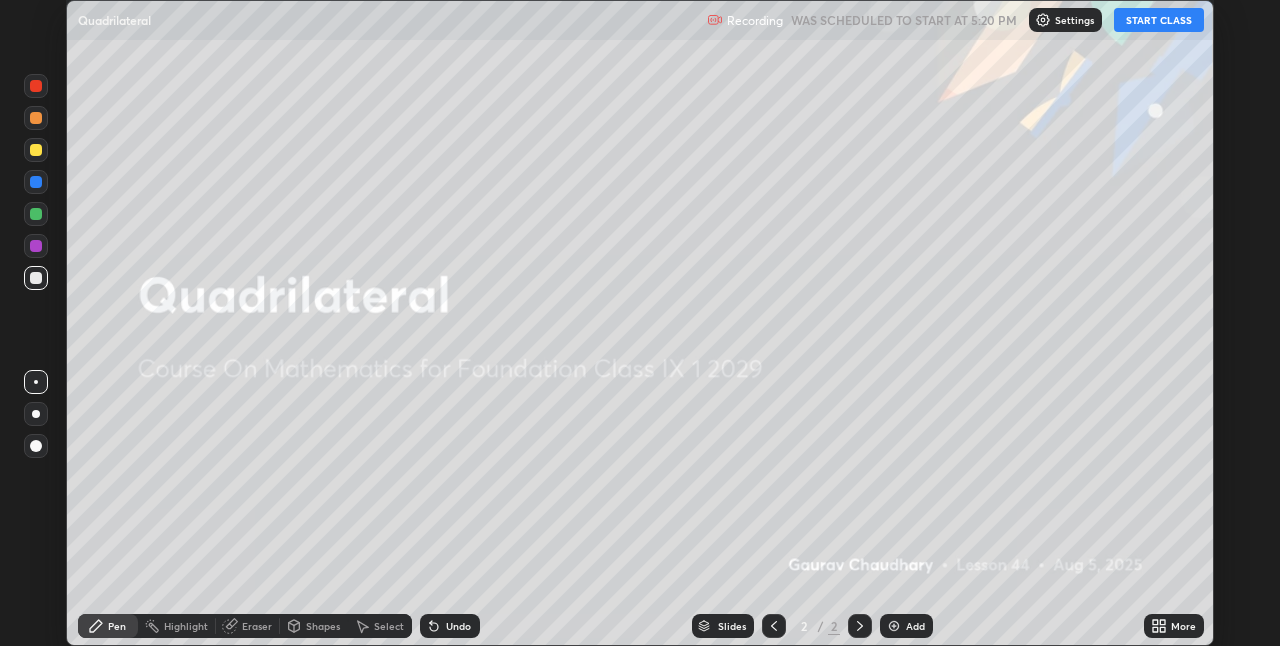 click on "START CLASS" at bounding box center [1159, 20] 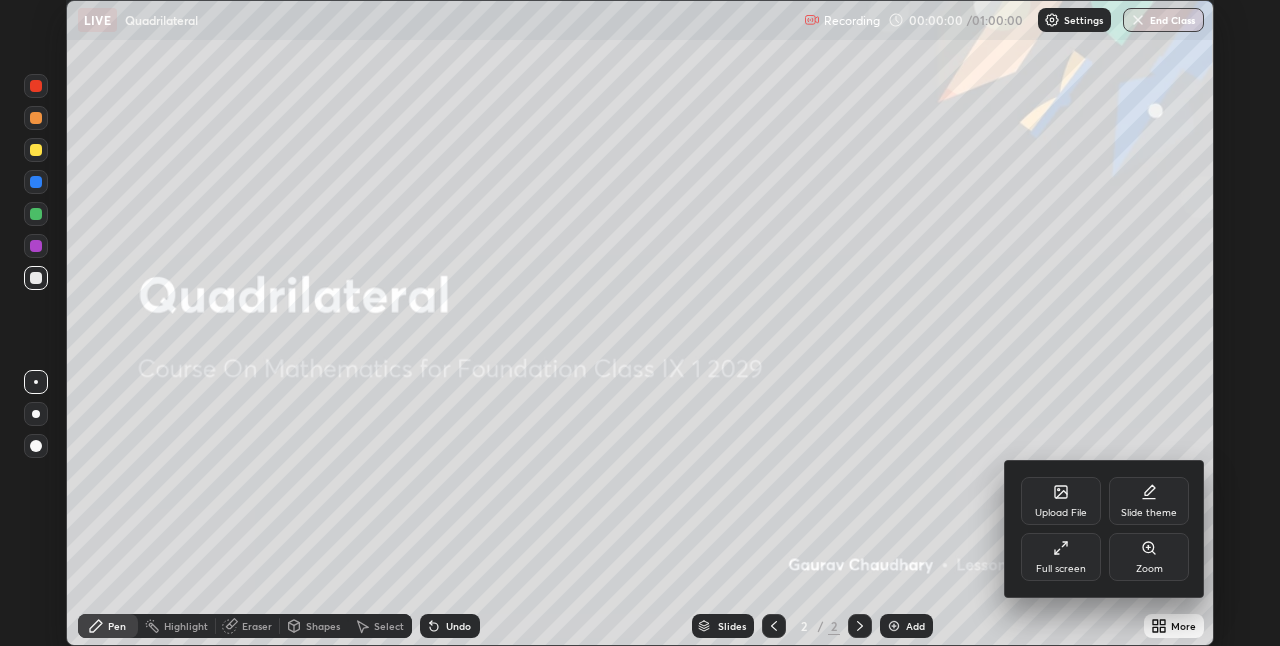 click 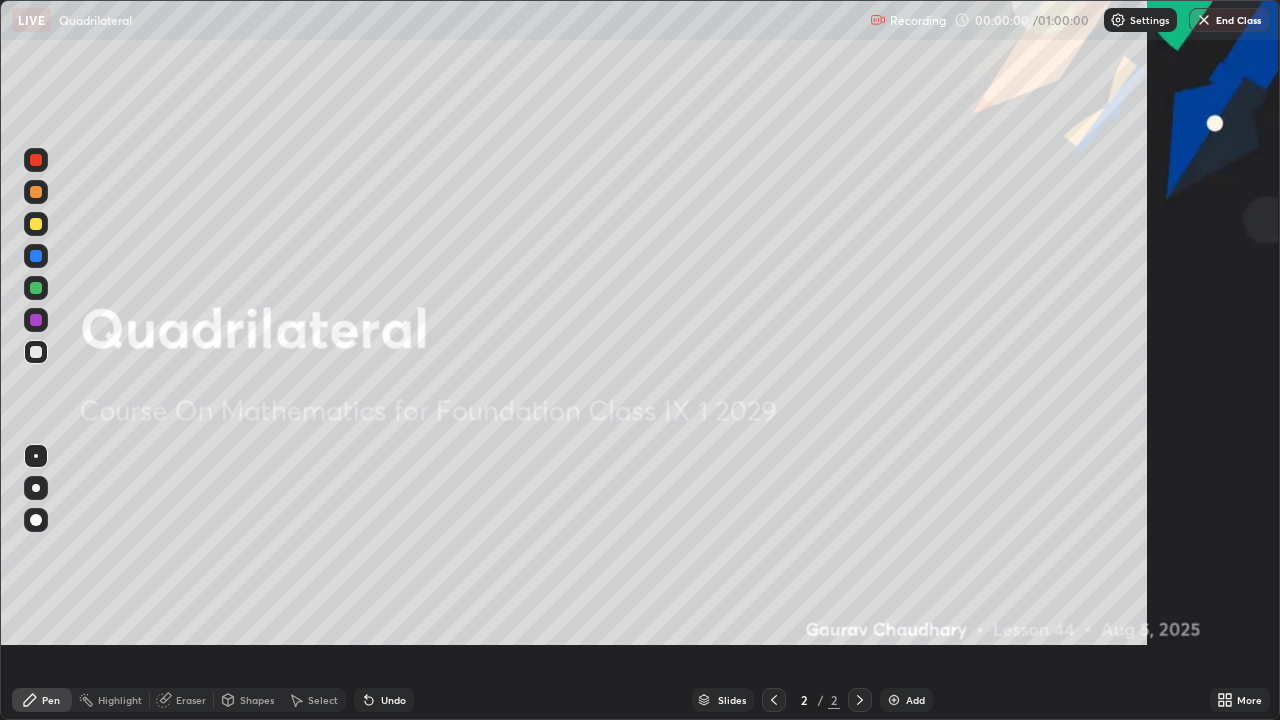 scroll, scrollTop: 99280, scrollLeft: 98720, axis: both 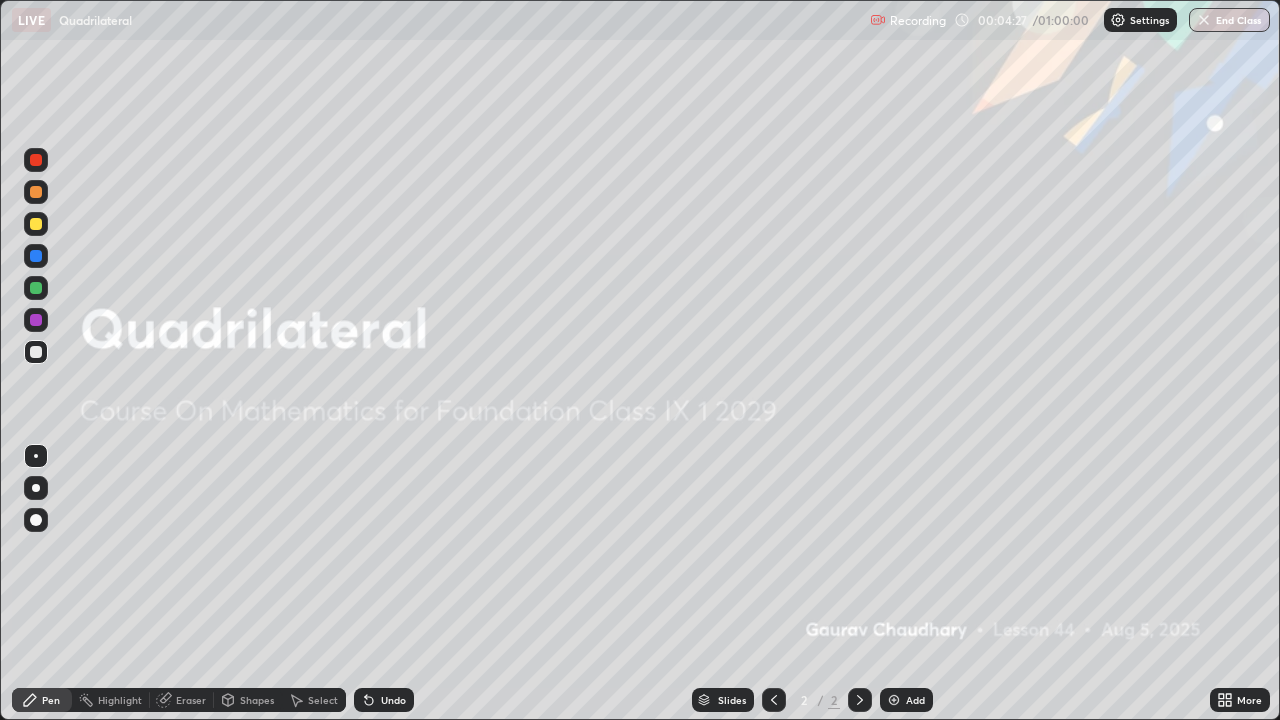 click on "Add" at bounding box center (906, 700) 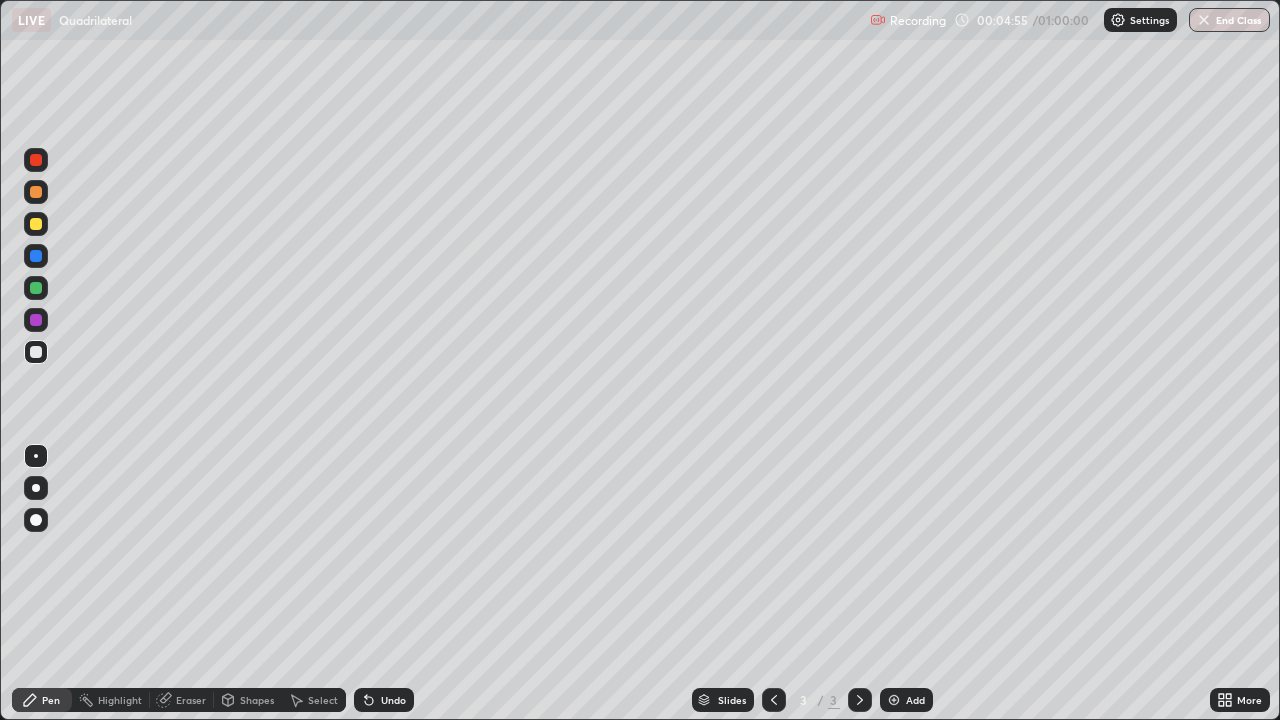 click 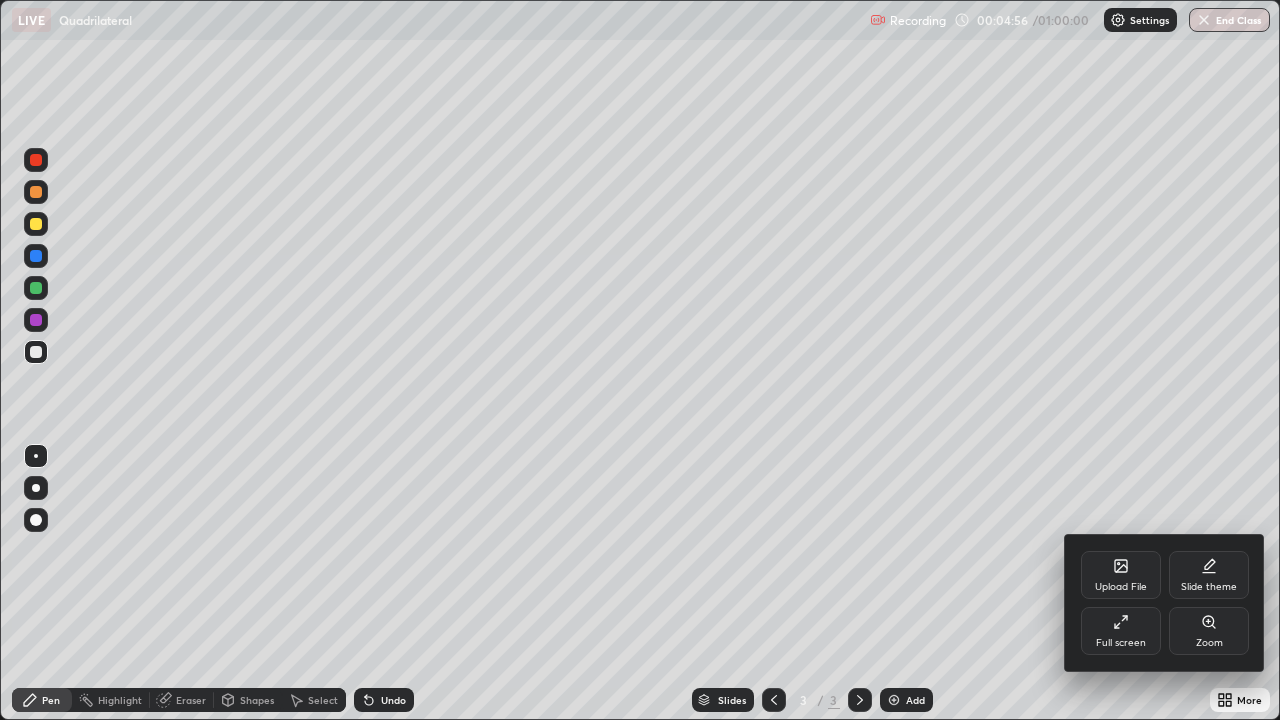 click on "Upload File" at bounding box center [1121, 587] 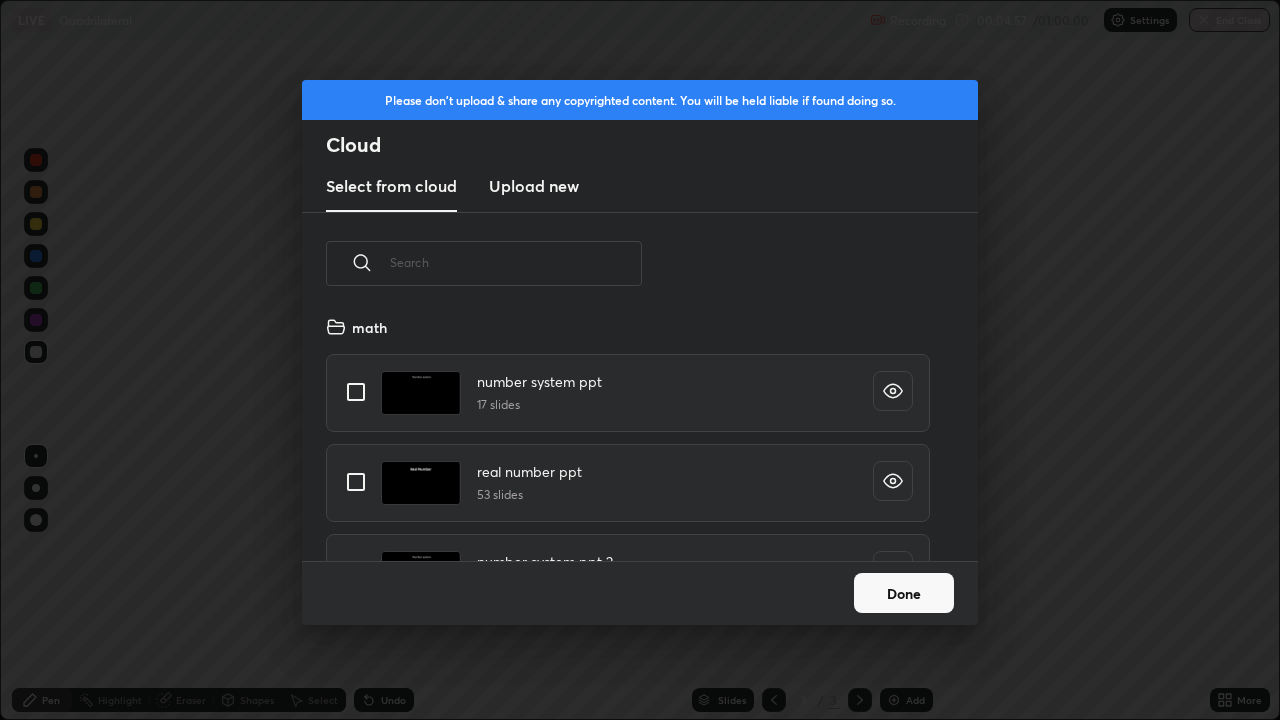 scroll, scrollTop: 7, scrollLeft: 11, axis: both 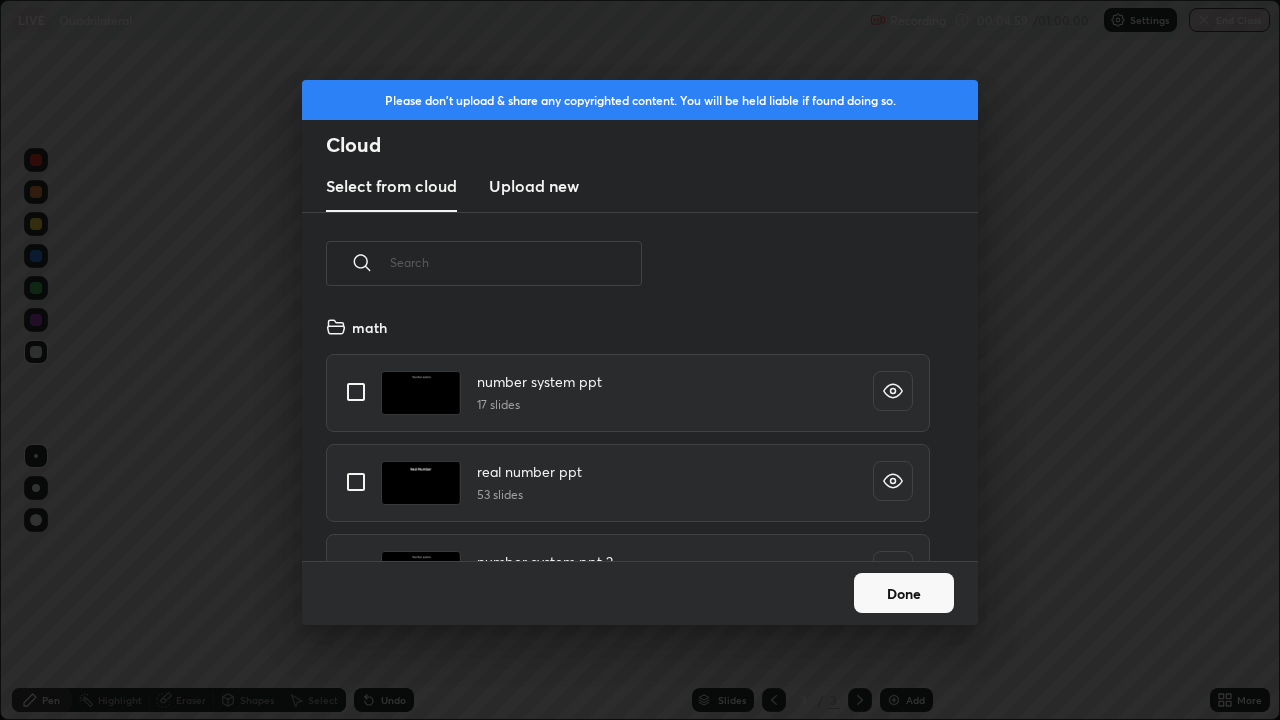 click on "Done" at bounding box center (904, 593) 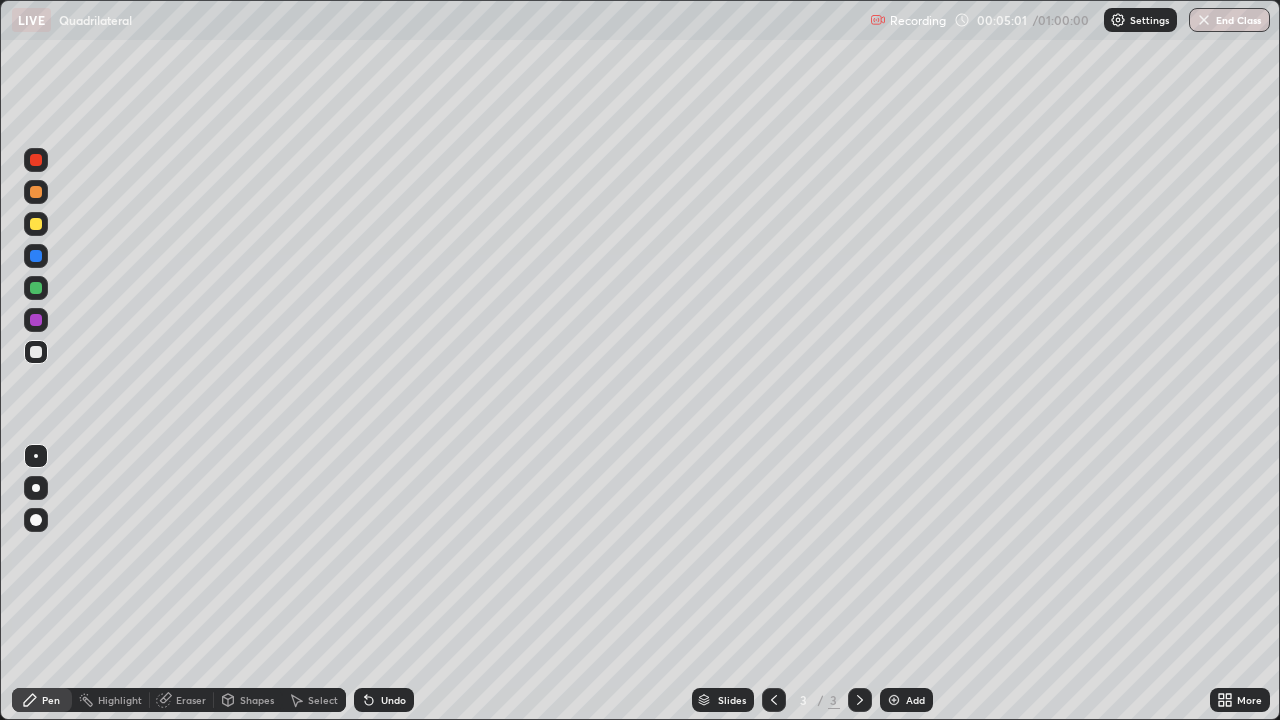 click 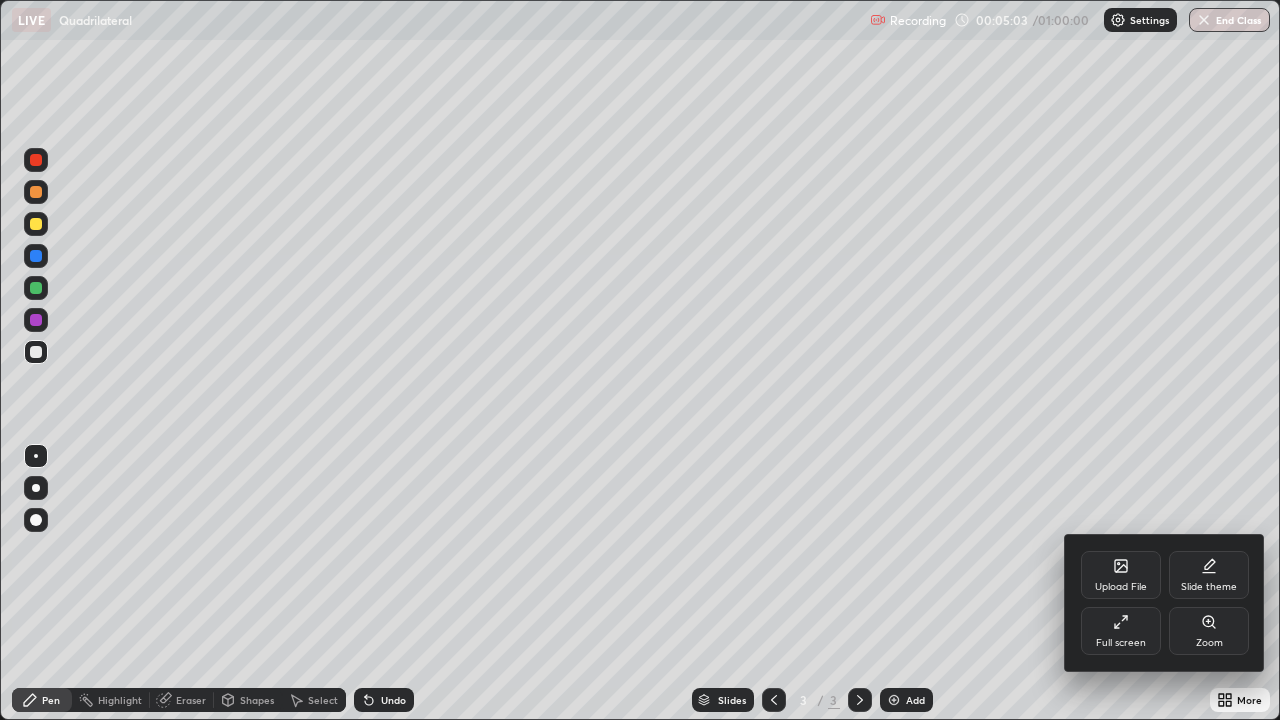 click on "Full screen" at bounding box center (1121, 643) 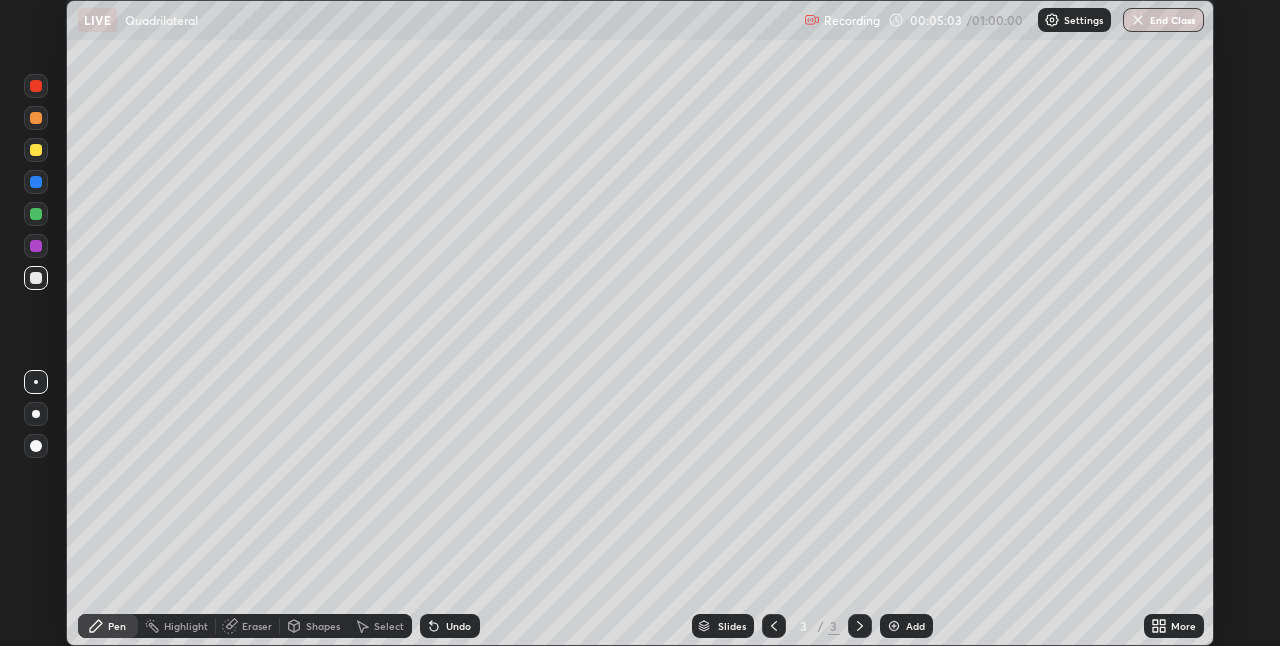 scroll, scrollTop: 646, scrollLeft: 1280, axis: both 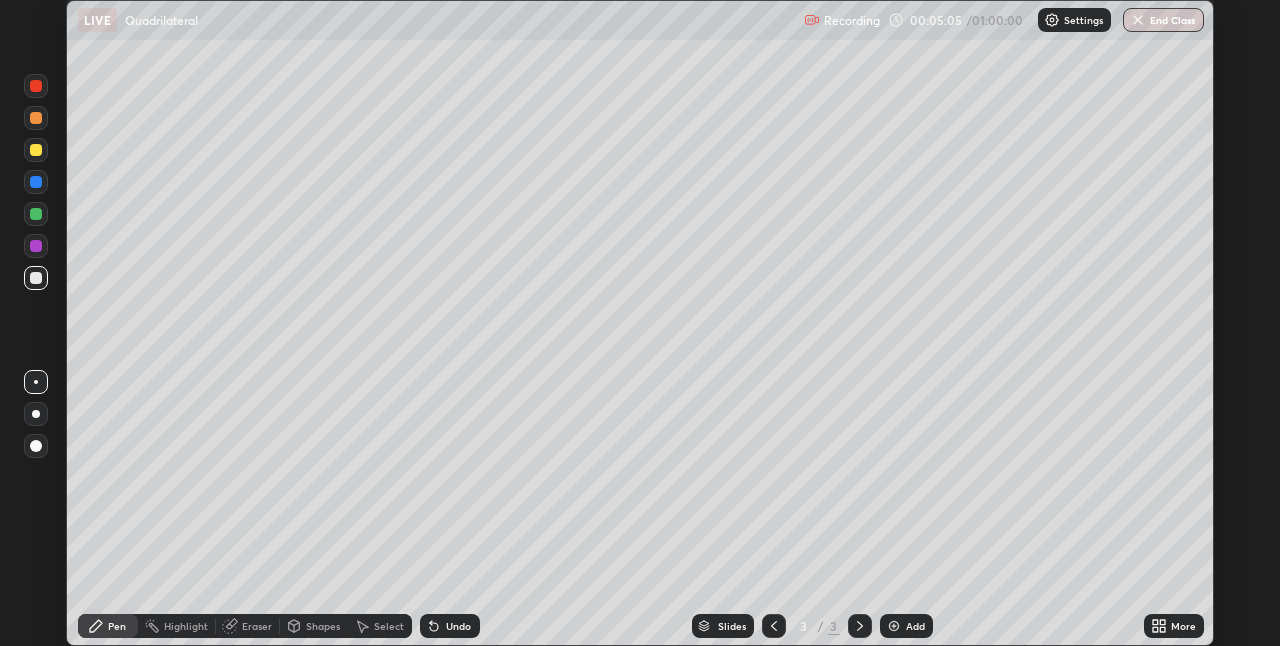 click 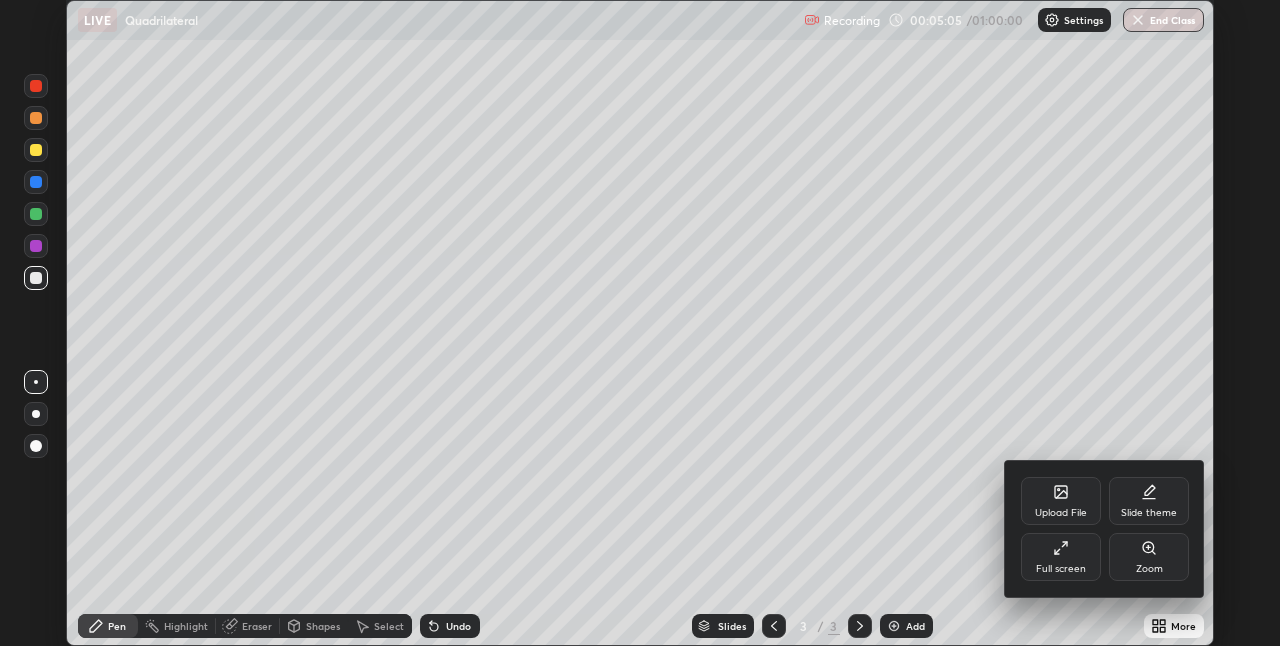 click on "Upload File" at bounding box center (1061, 501) 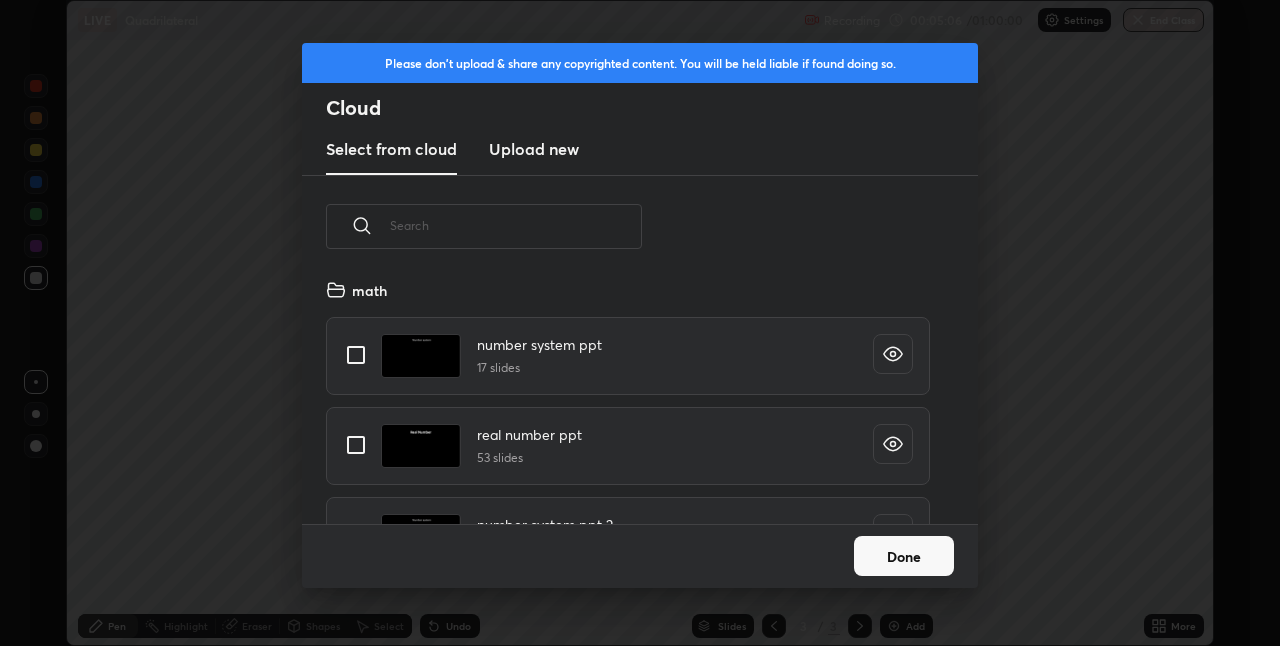 scroll, scrollTop: 7, scrollLeft: 11, axis: both 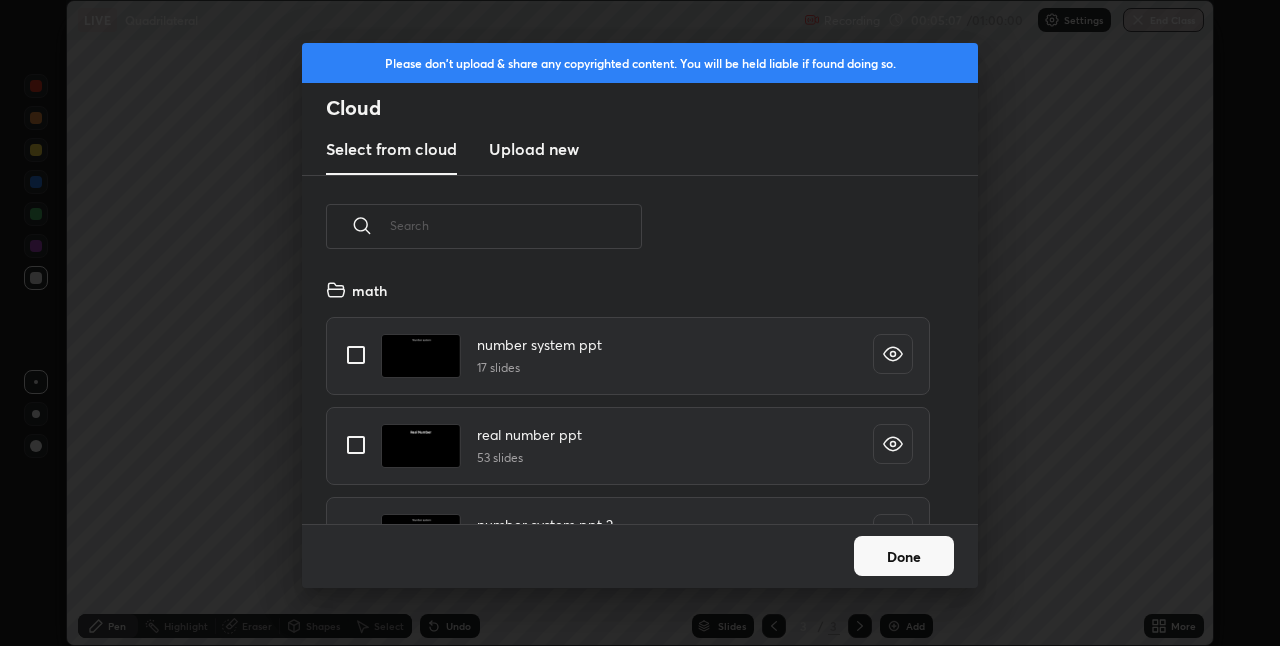 click on "Upload new" at bounding box center (534, 149) 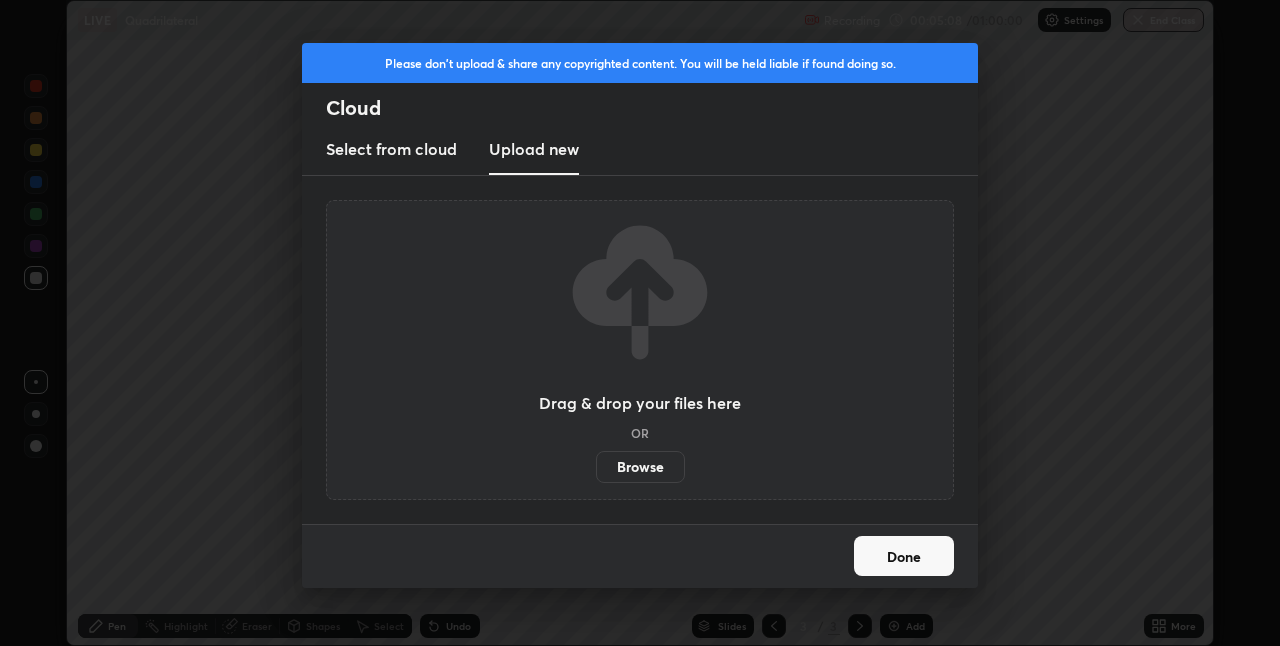 click on "Select from cloud" at bounding box center (391, 149) 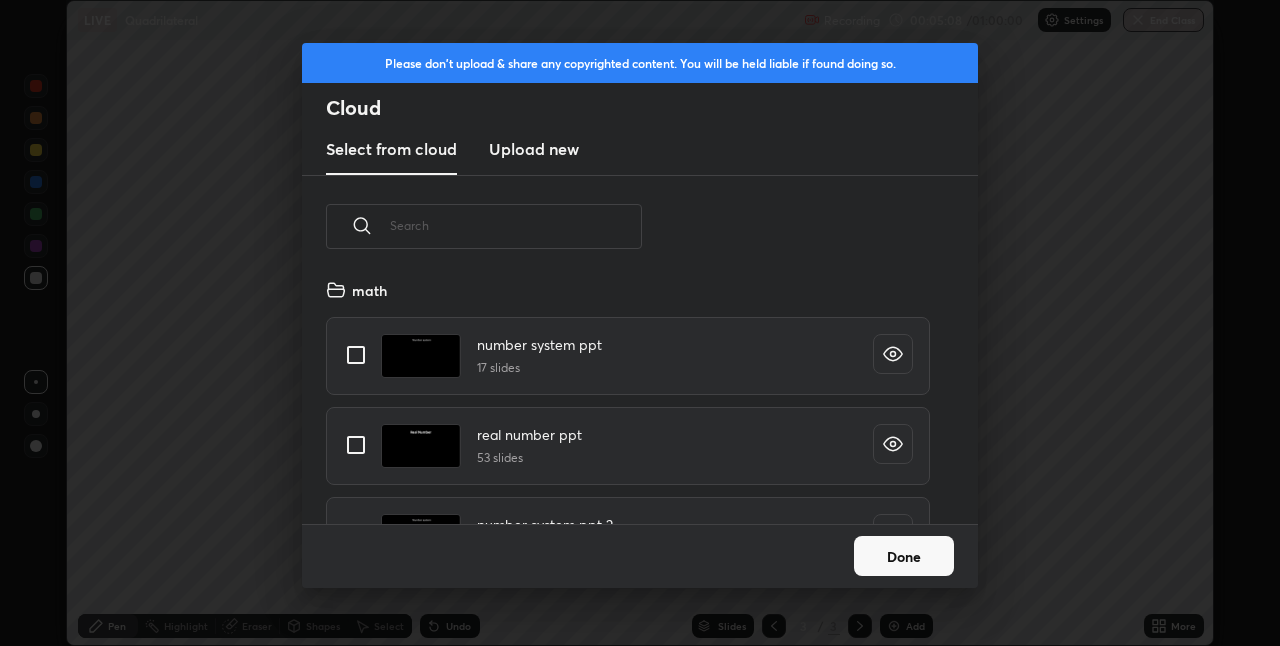 scroll, scrollTop: 7, scrollLeft: 11, axis: both 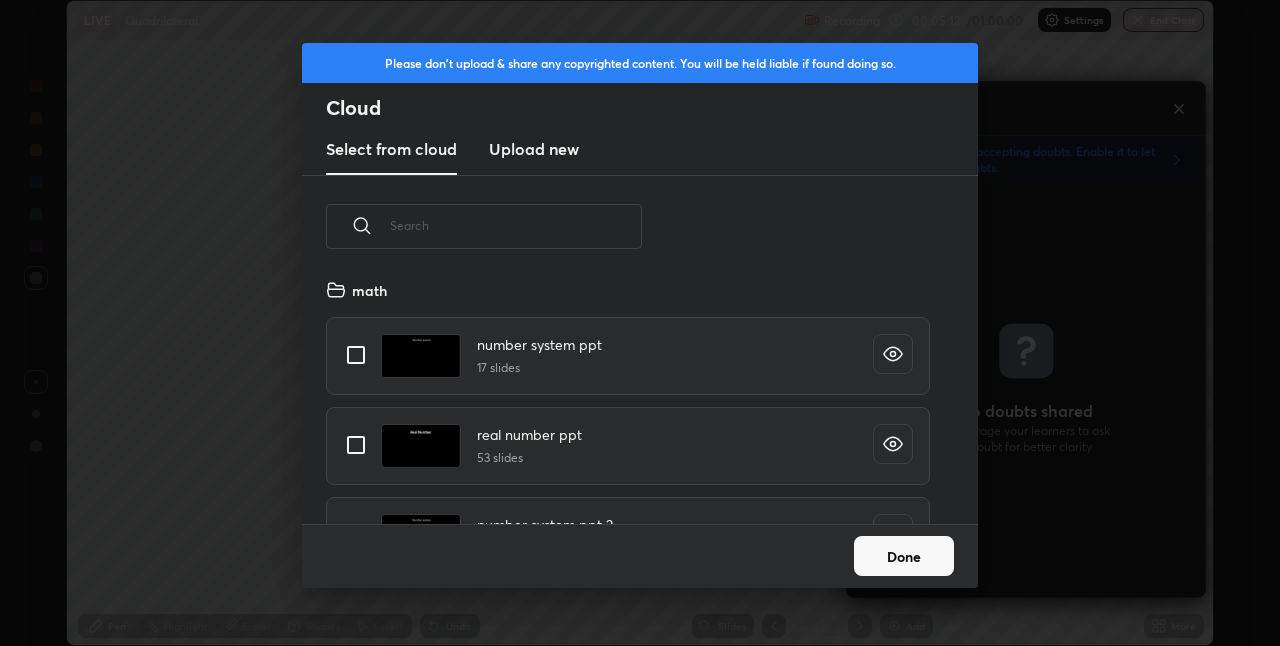 click at bounding box center (516, 225) 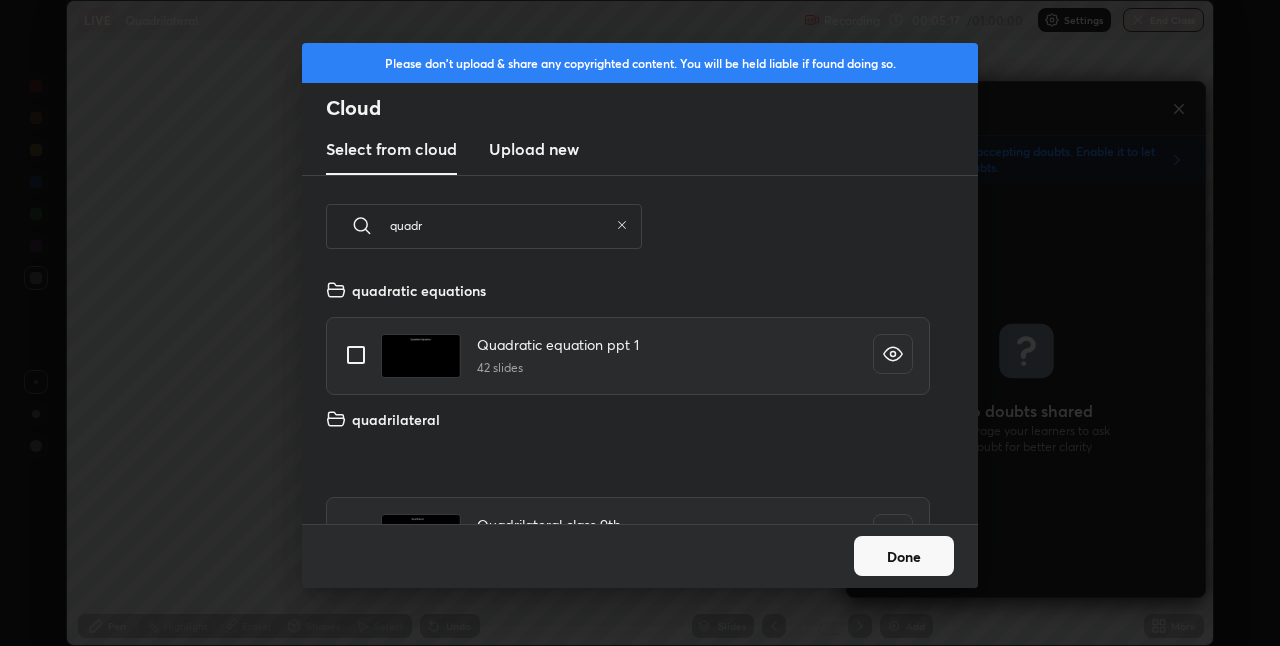 type on "quadr" 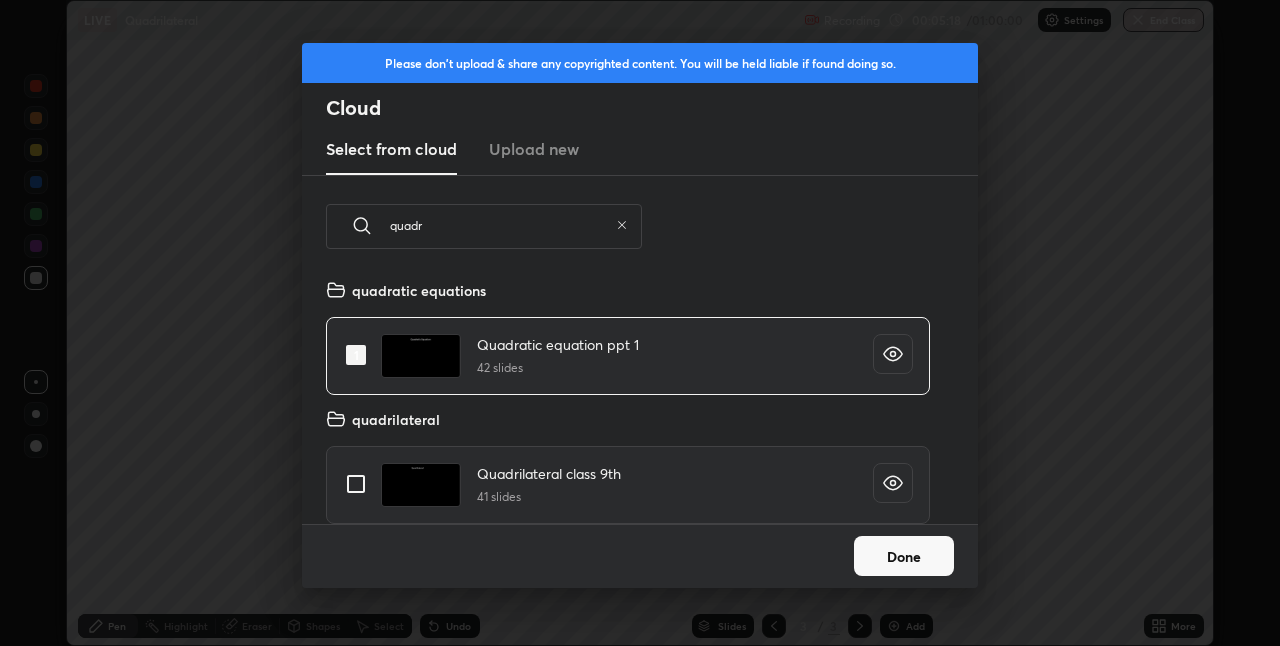 click at bounding box center (356, 355) 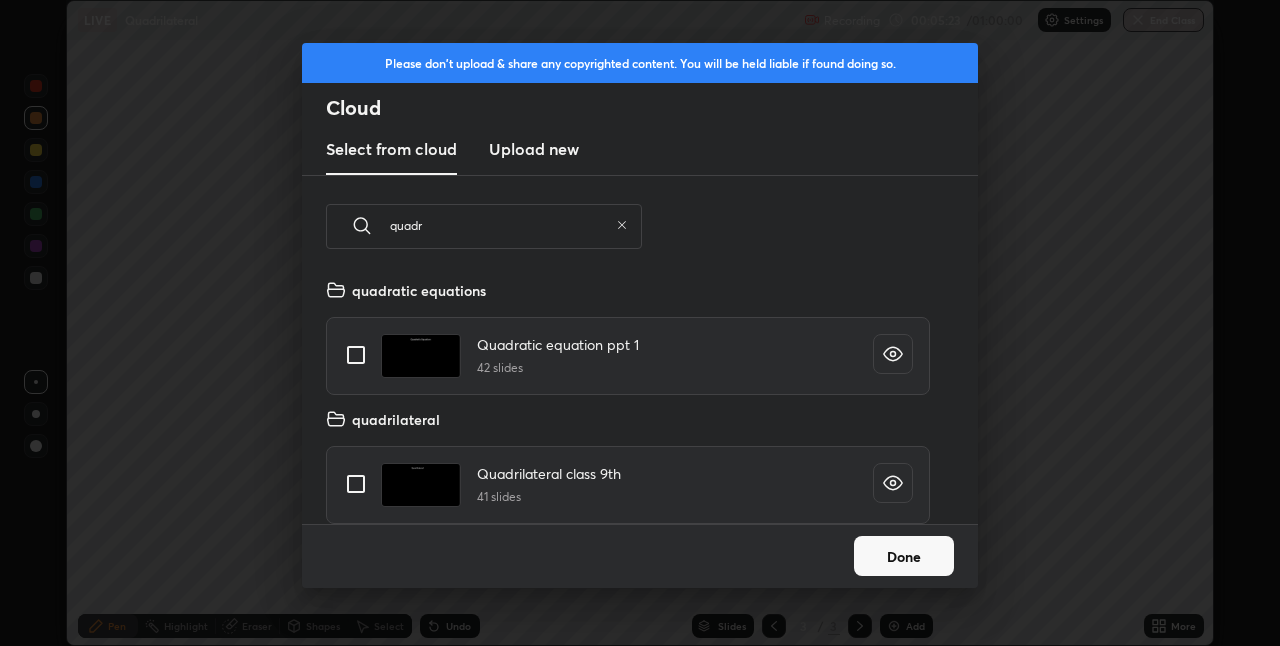 click at bounding box center [356, 484] 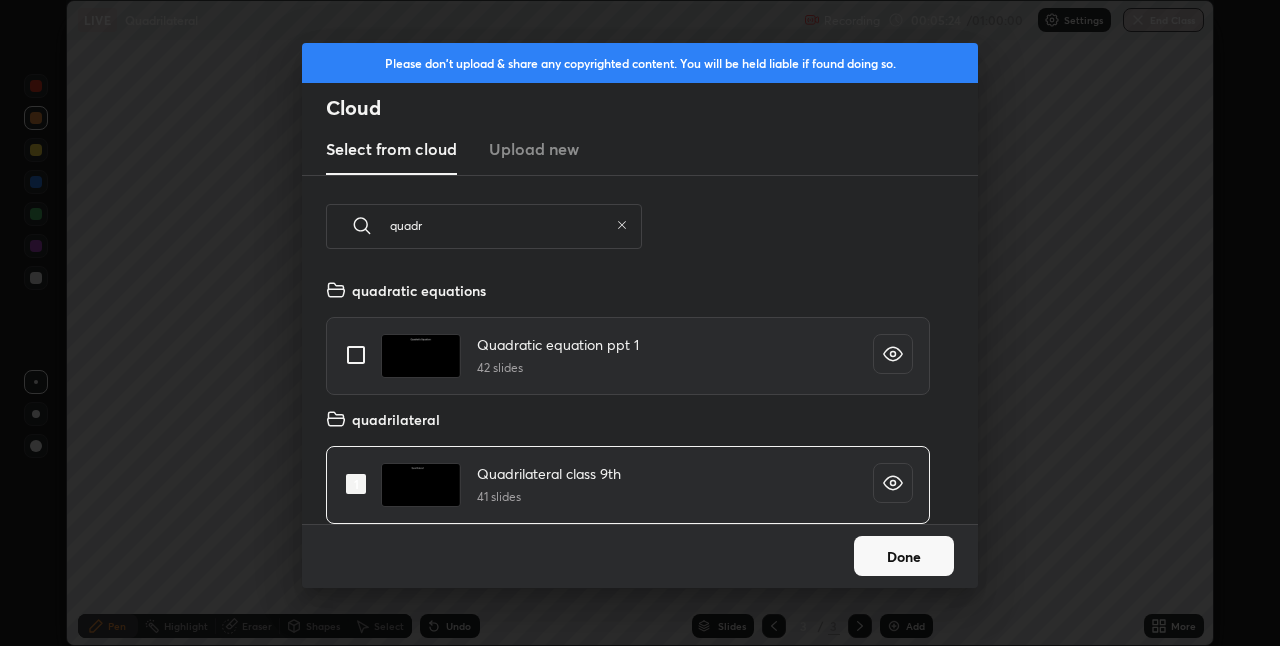 click on "Done" at bounding box center [904, 556] 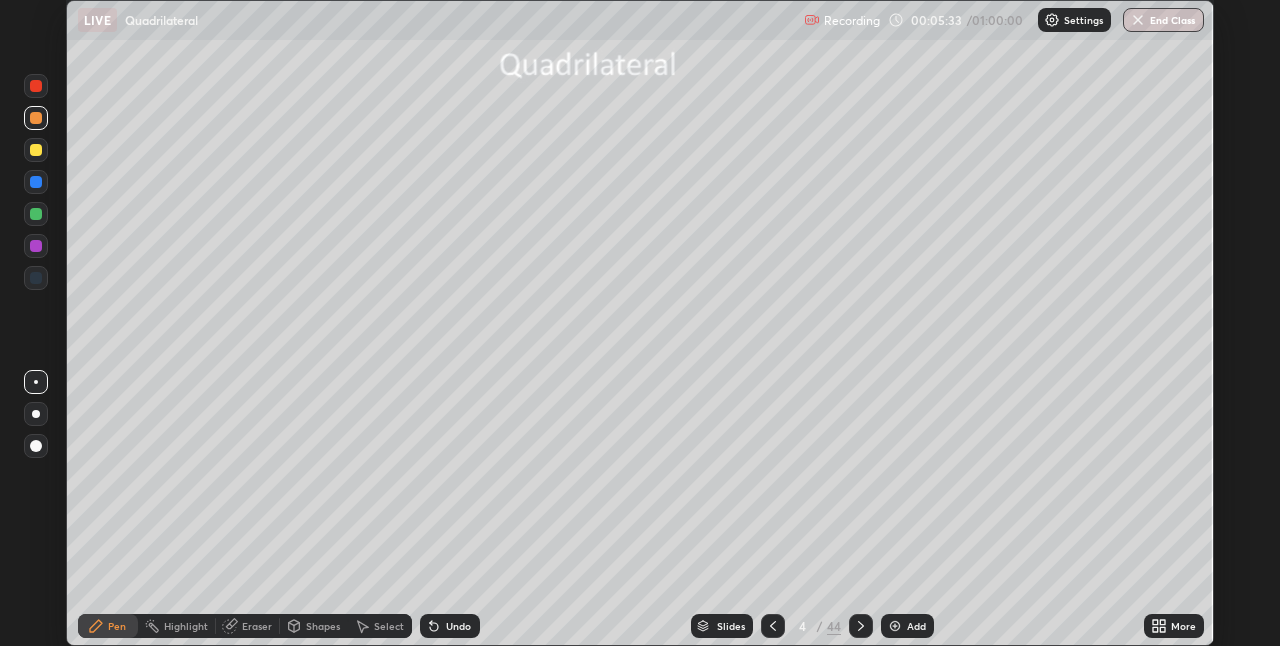 click 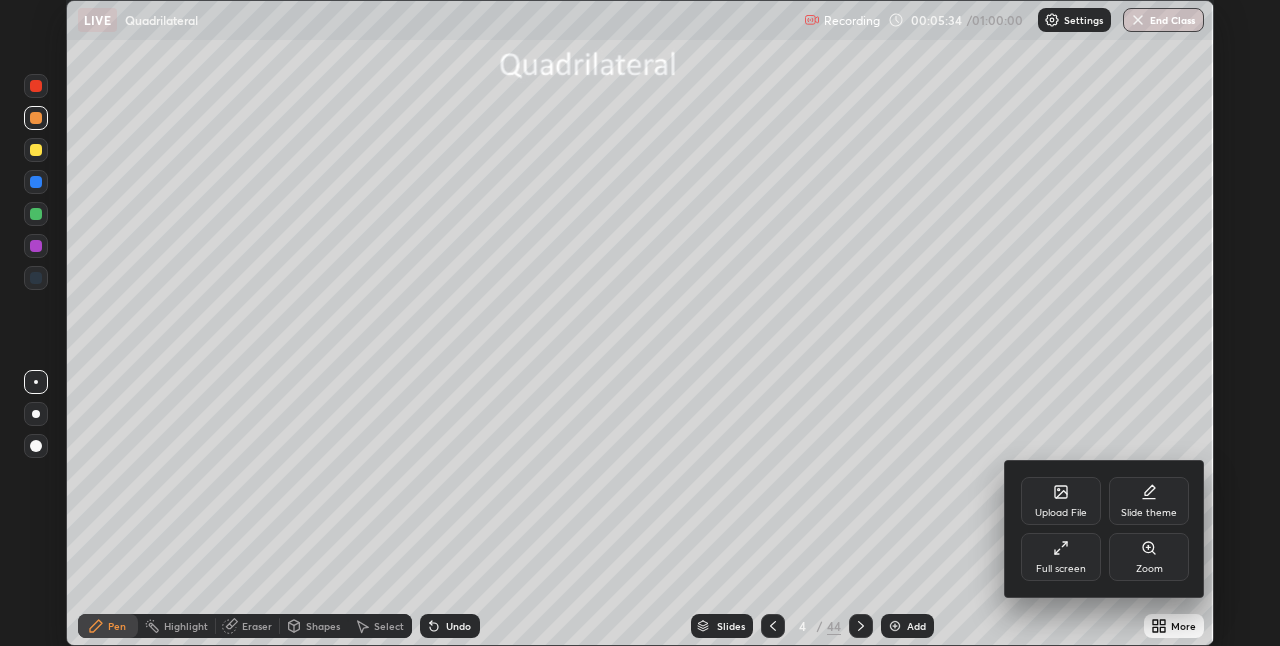 click on "Full screen" at bounding box center [1061, 557] 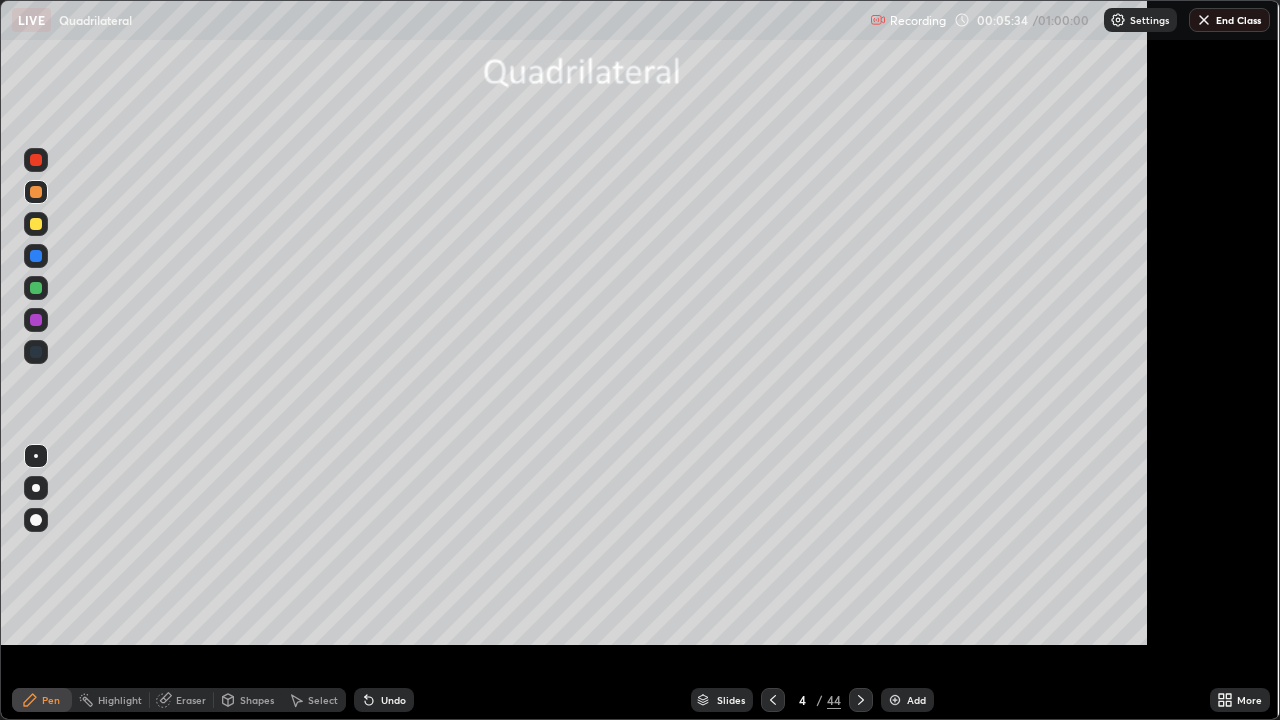 scroll, scrollTop: 99280, scrollLeft: 98720, axis: both 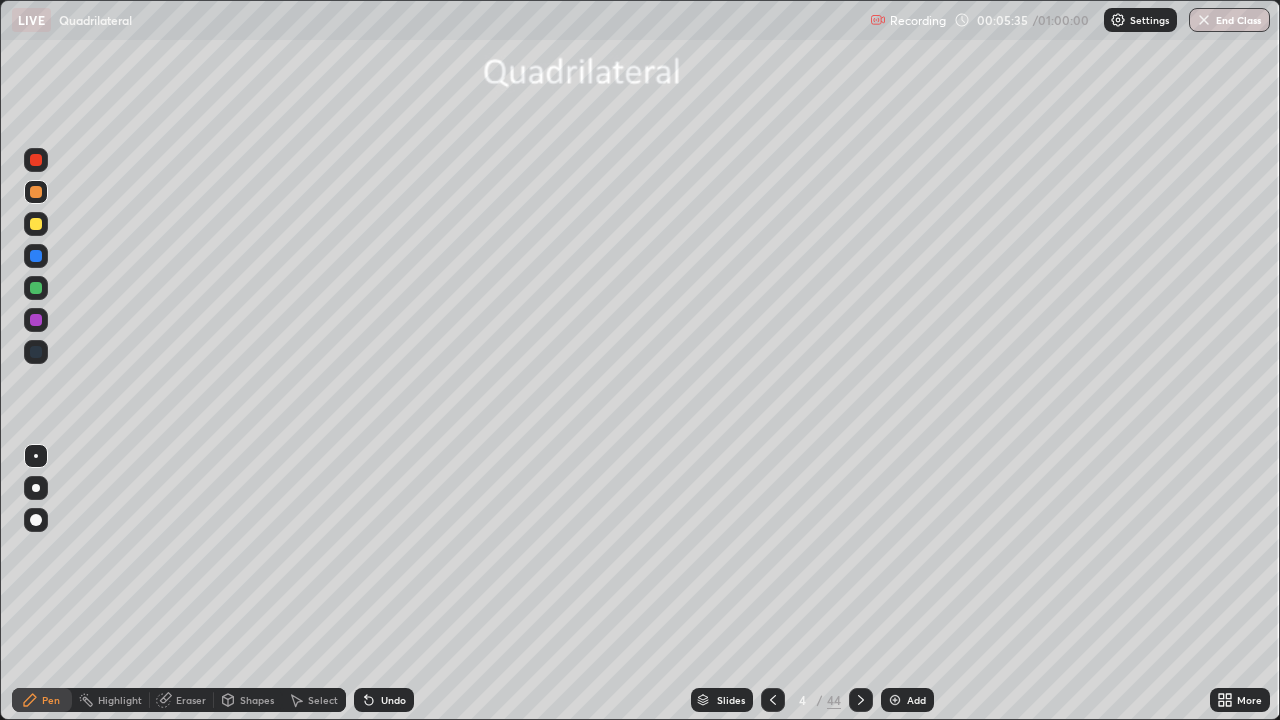 click at bounding box center (861, 700) 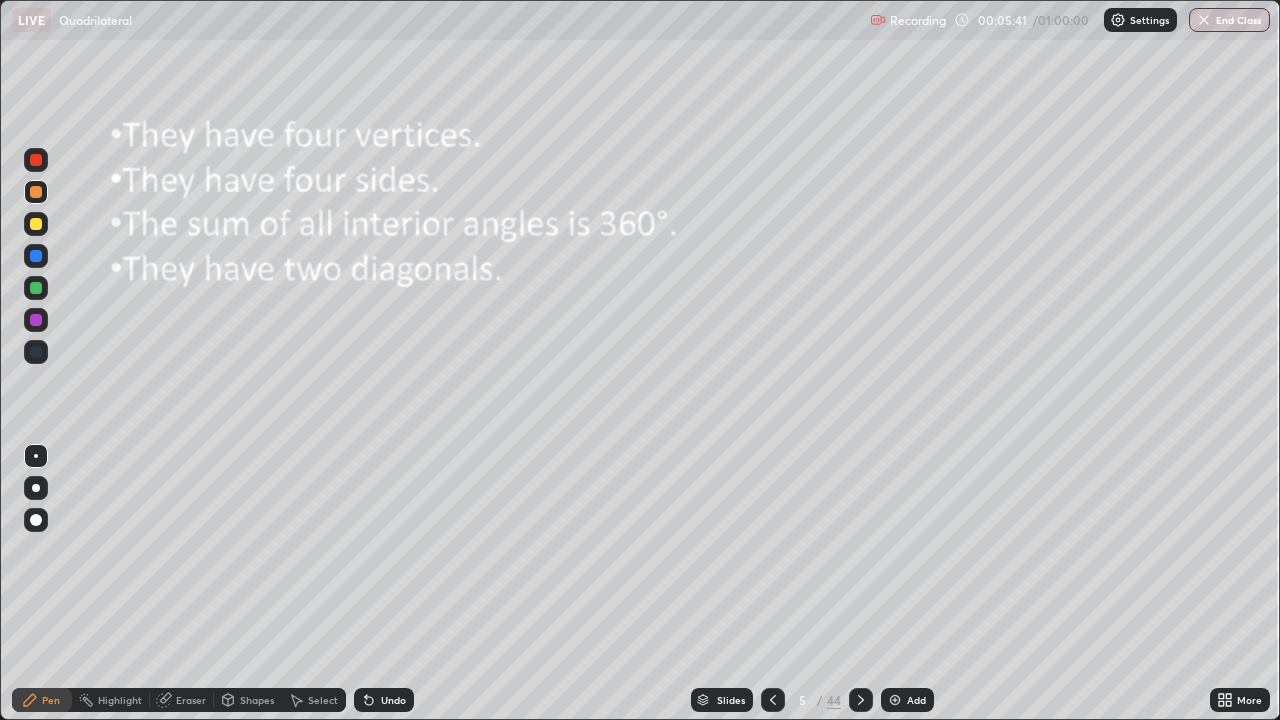 click 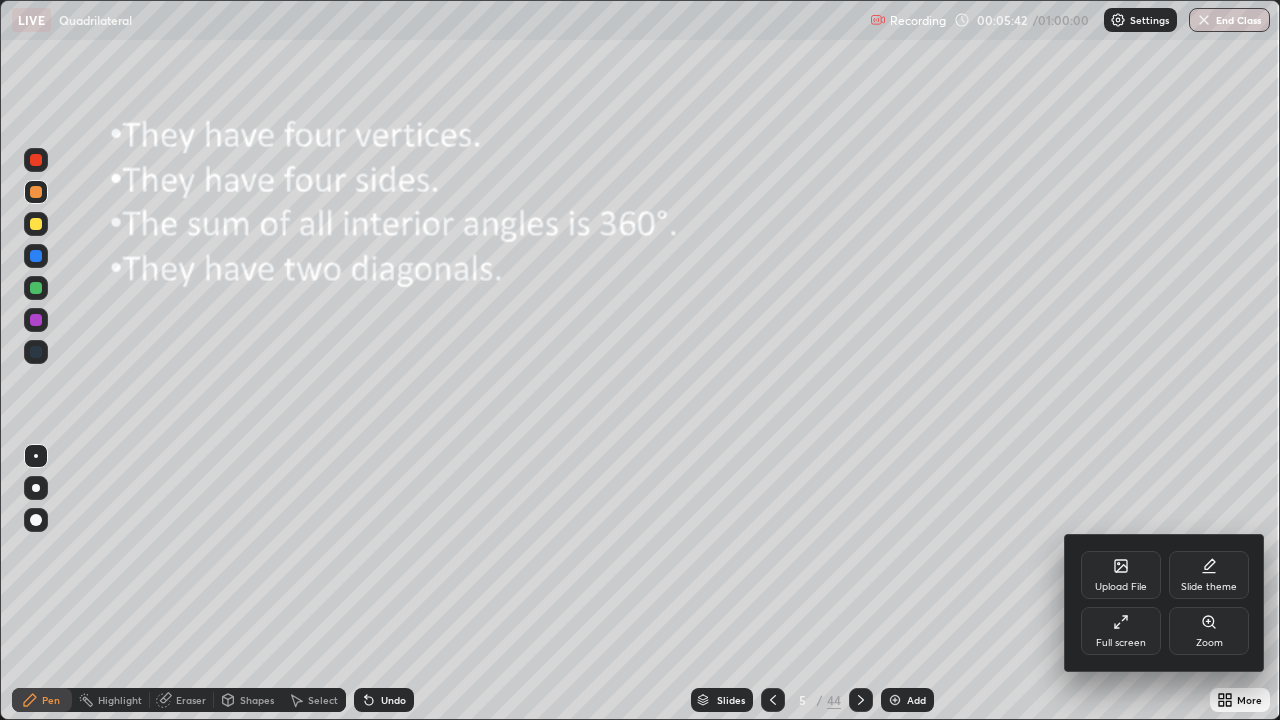 click on "Full screen" at bounding box center (1121, 643) 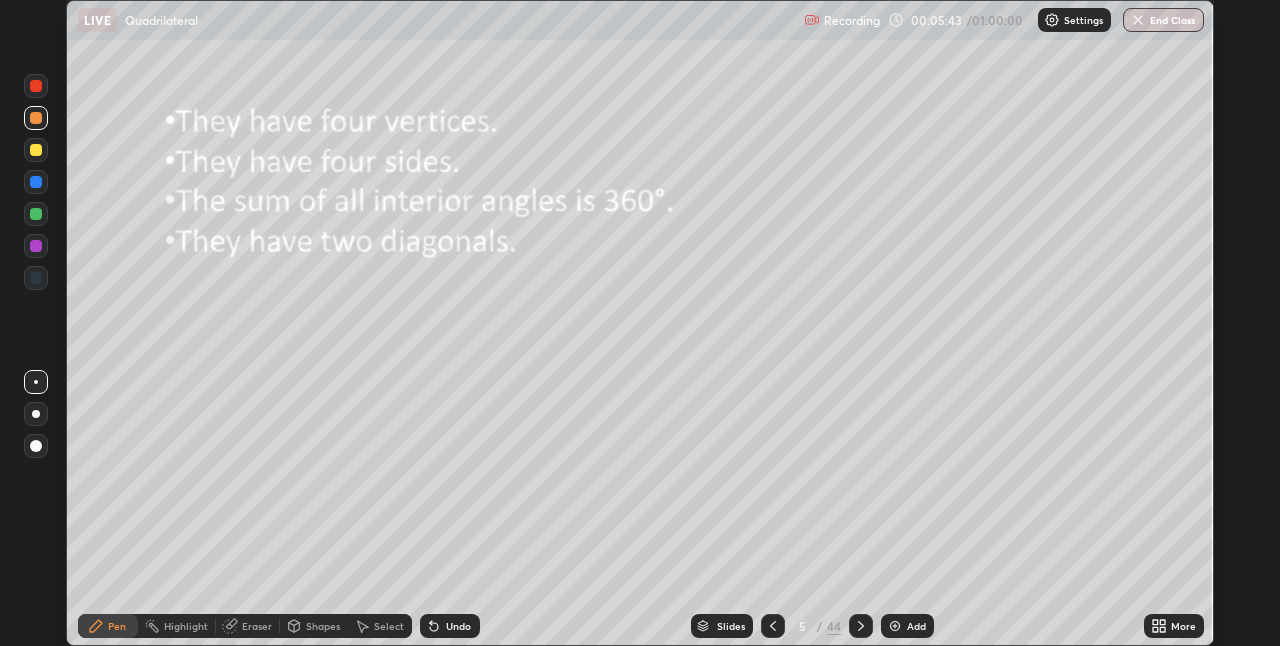 scroll, scrollTop: 646, scrollLeft: 1280, axis: both 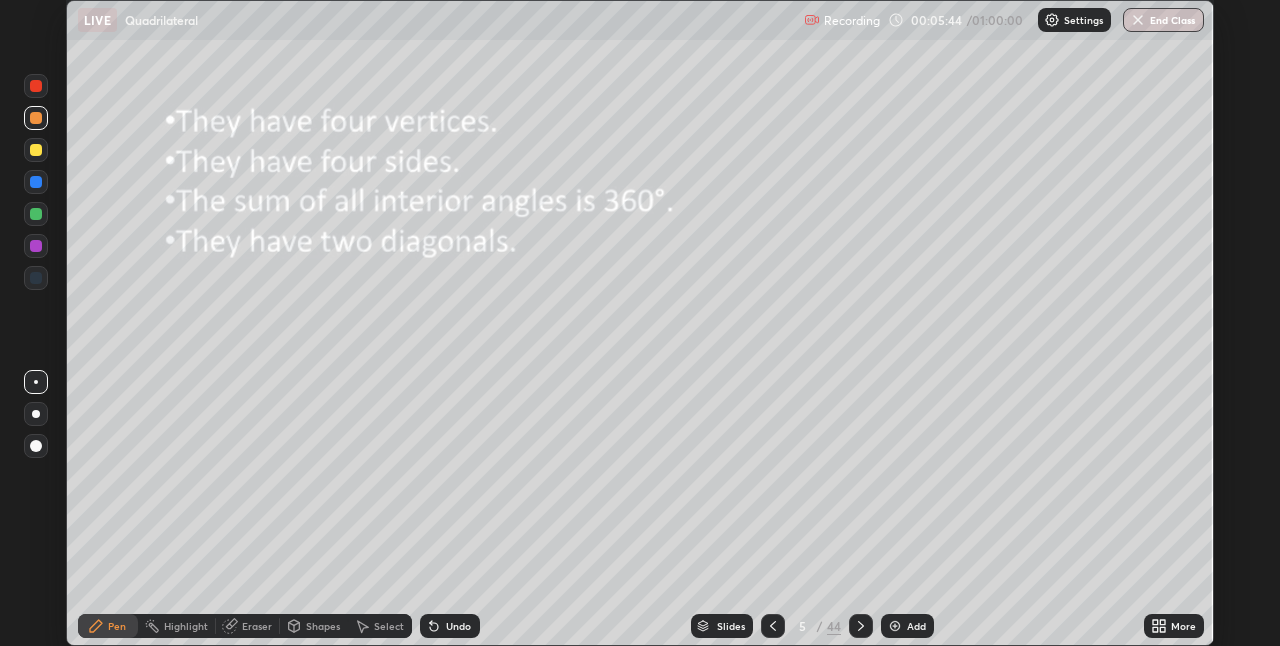 click on "Slides" at bounding box center (731, 626) 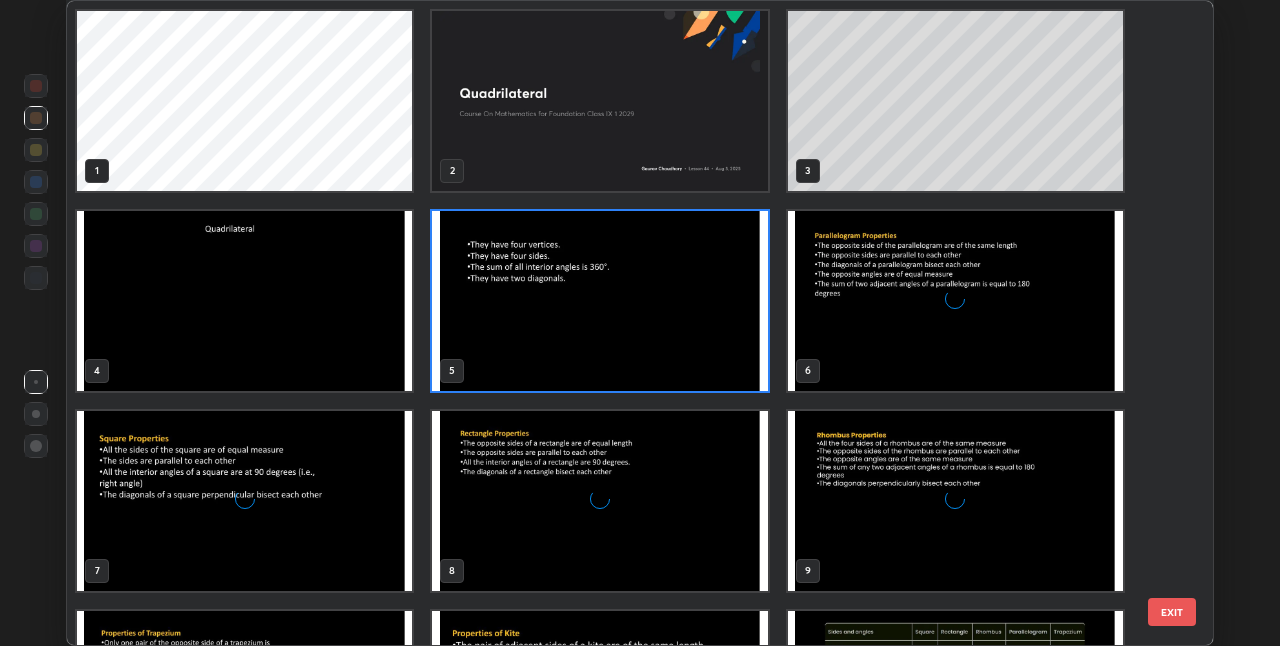 scroll, scrollTop: 7, scrollLeft: 10, axis: both 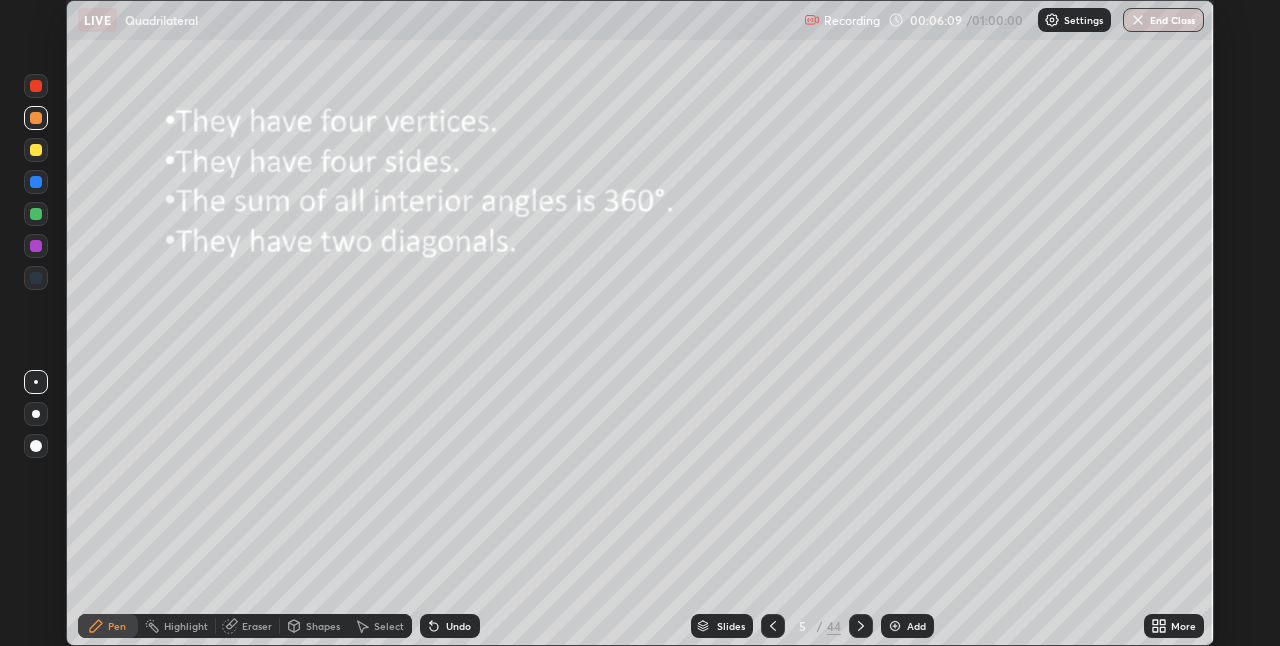 click on "More" at bounding box center (1183, 626) 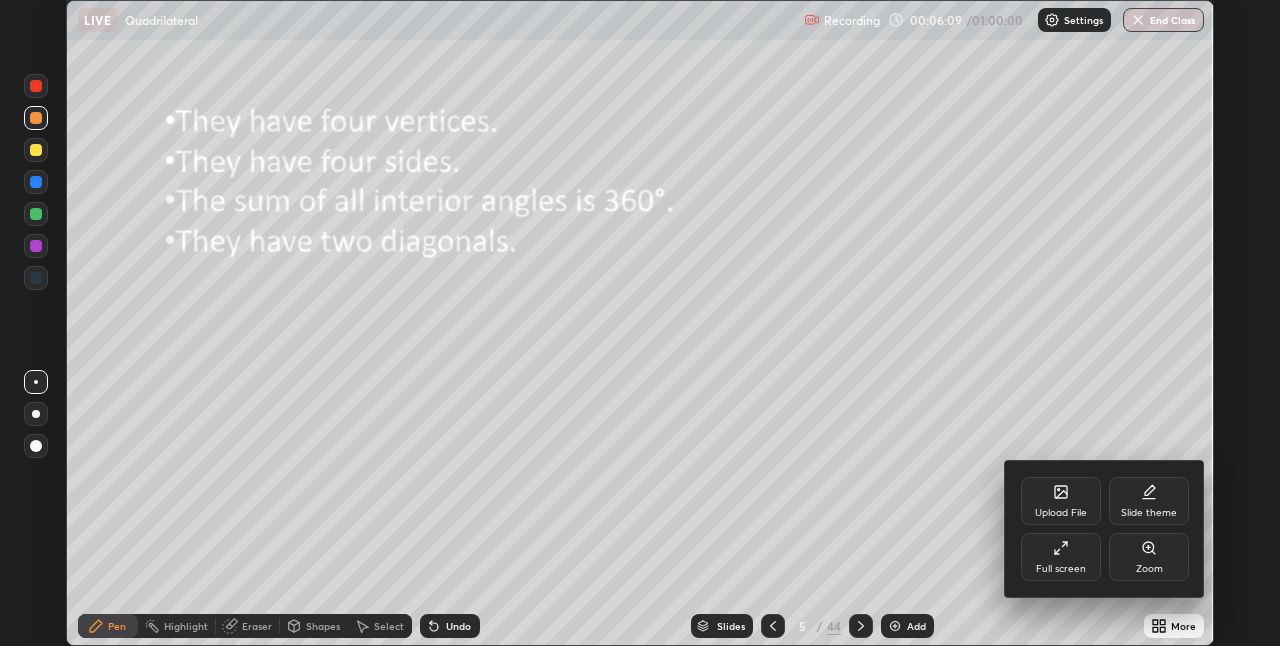 click on "Full screen" at bounding box center (1061, 557) 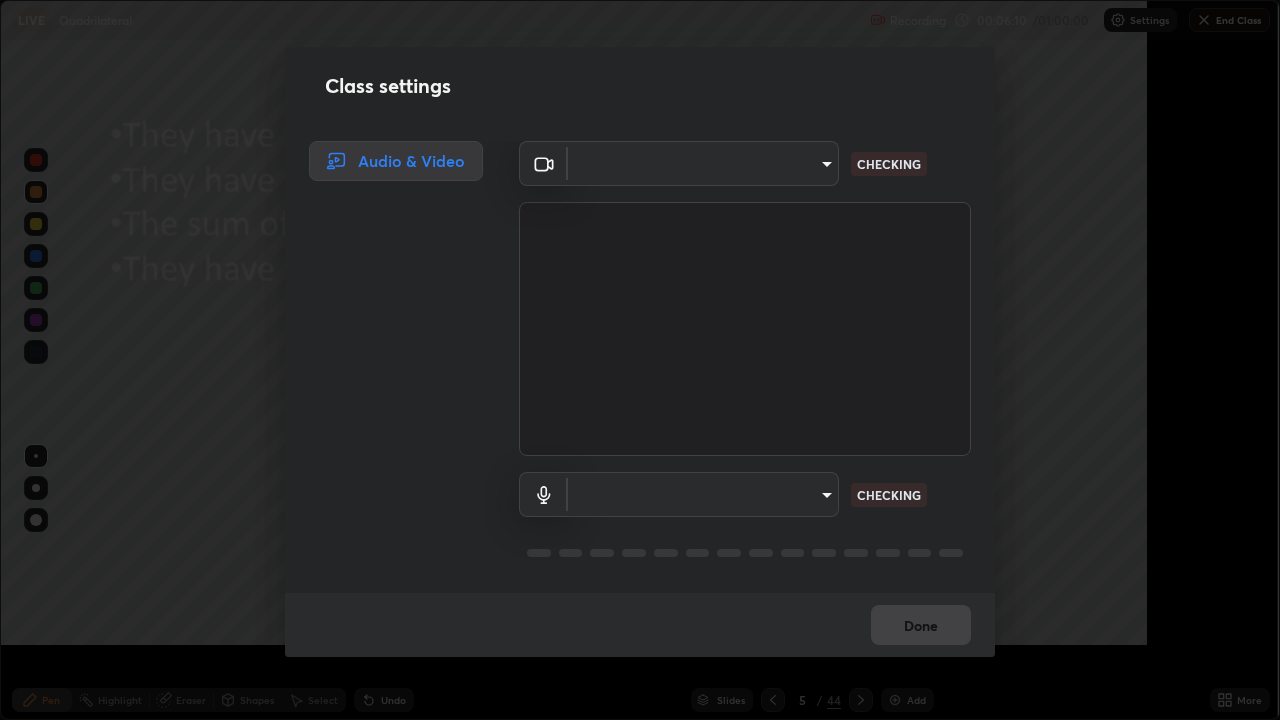 type on "840e11469ea8391c5546a2eb034fee047bf5a6e8f5ca929c95419818dc4a0e04" 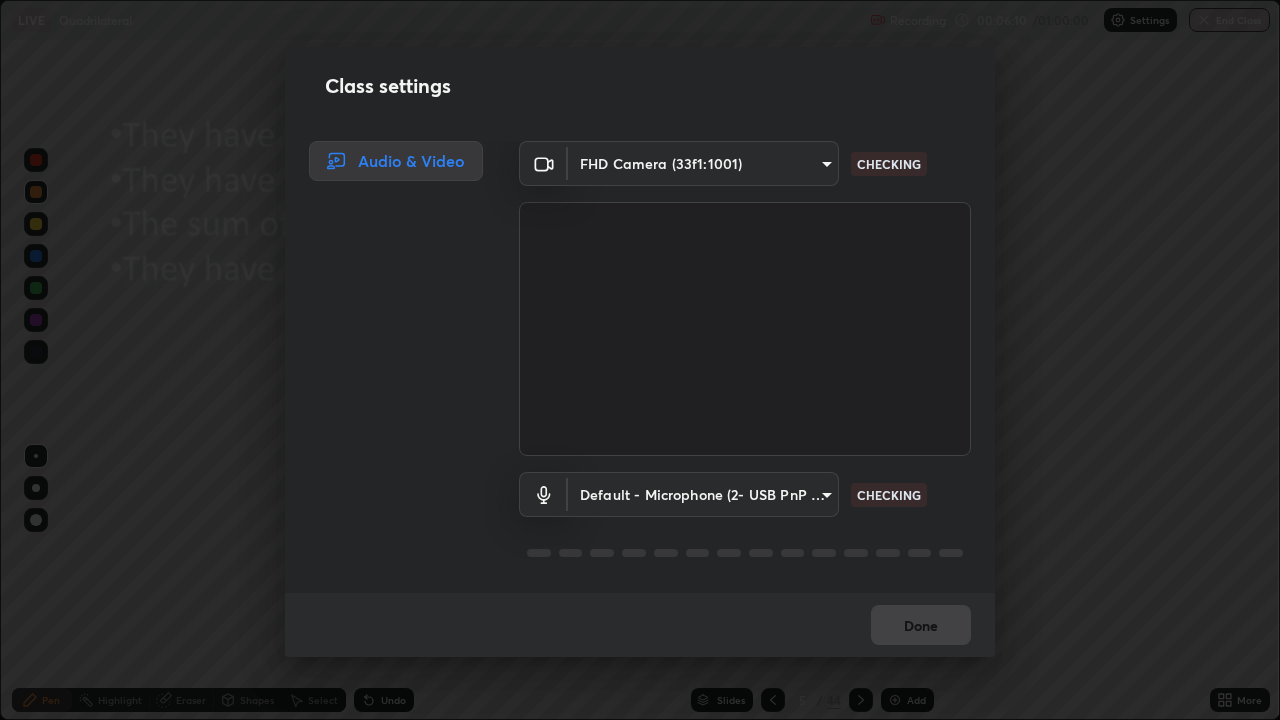 scroll, scrollTop: 99280, scrollLeft: 98720, axis: both 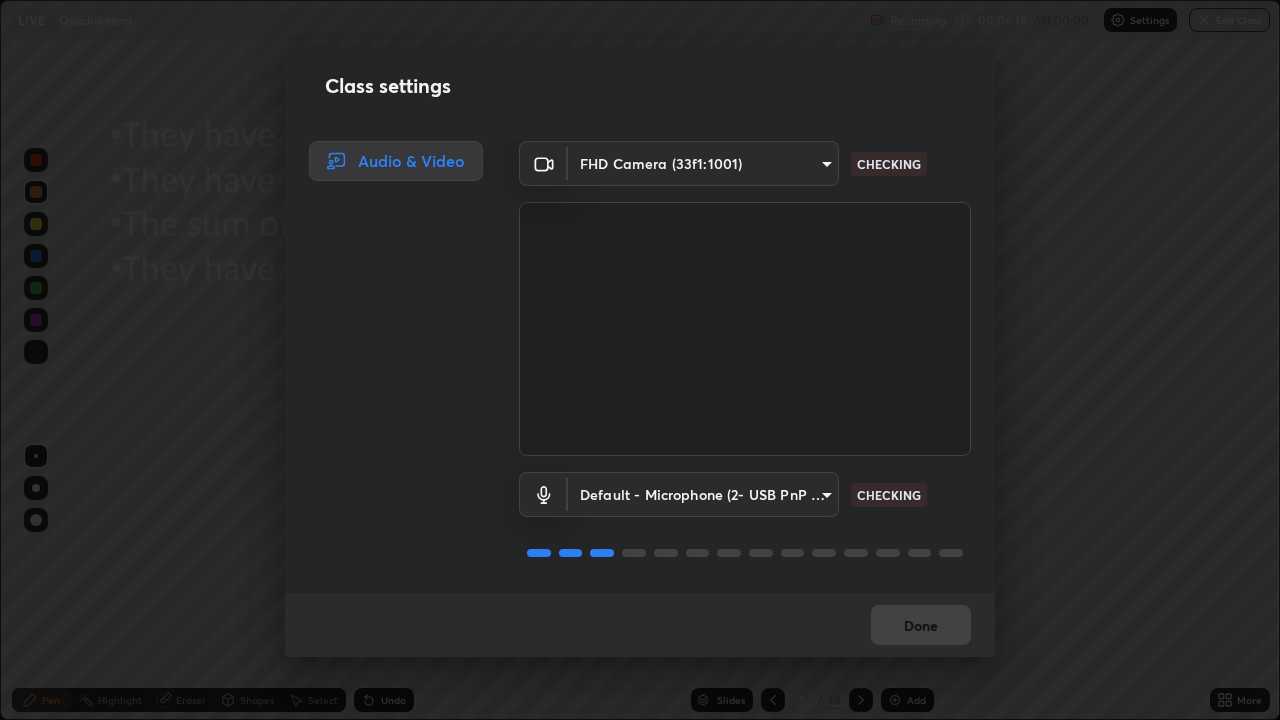 click on "Erase all LIVE Quadrilateral Recording 00:06:15 /  01:00:00 Settings End Class Setting up your live class Quadrilateral • L44 of Course On Mathematics for Foundation Class IX 1 2029 Gaurav Chaudhary Pen Highlight Eraser Shapes Select Undo Slides 5 / 44 Add More No doubts shared Encourage your learners to ask a doubt for better clarity Report an issue Reason for reporting Buffering Chat not working Audio - Video sync issue Educator video quality low ​ Attach an image Report Class settings Audio & Video FHD Camera (33f1:1001) 840e11469ea8391c5546a2eb034fee047bf5a6e8f5ca929c95419818dc4a0e04 CHECKING Default - Microphone (2- USB PnP Sound Device) default CHECKING Done" at bounding box center (640, 360) 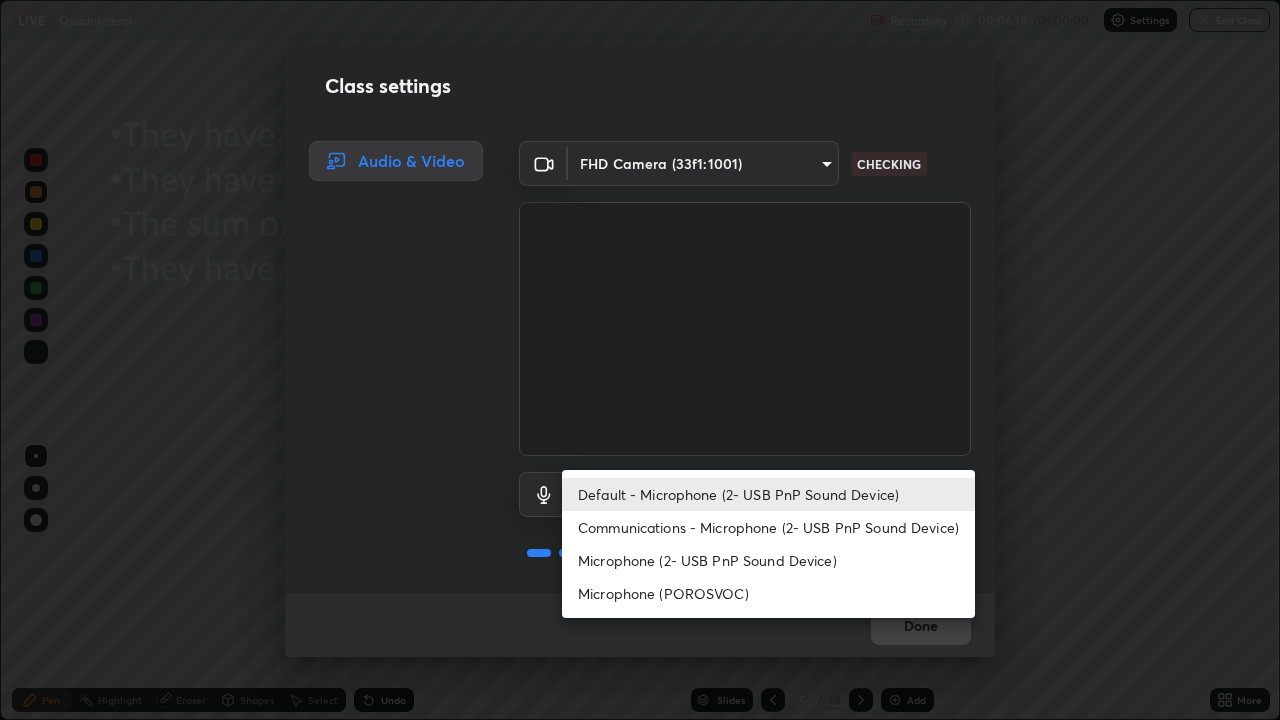 click on "Communications - Microphone (2- USB PnP Sound Device)" at bounding box center [768, 527] 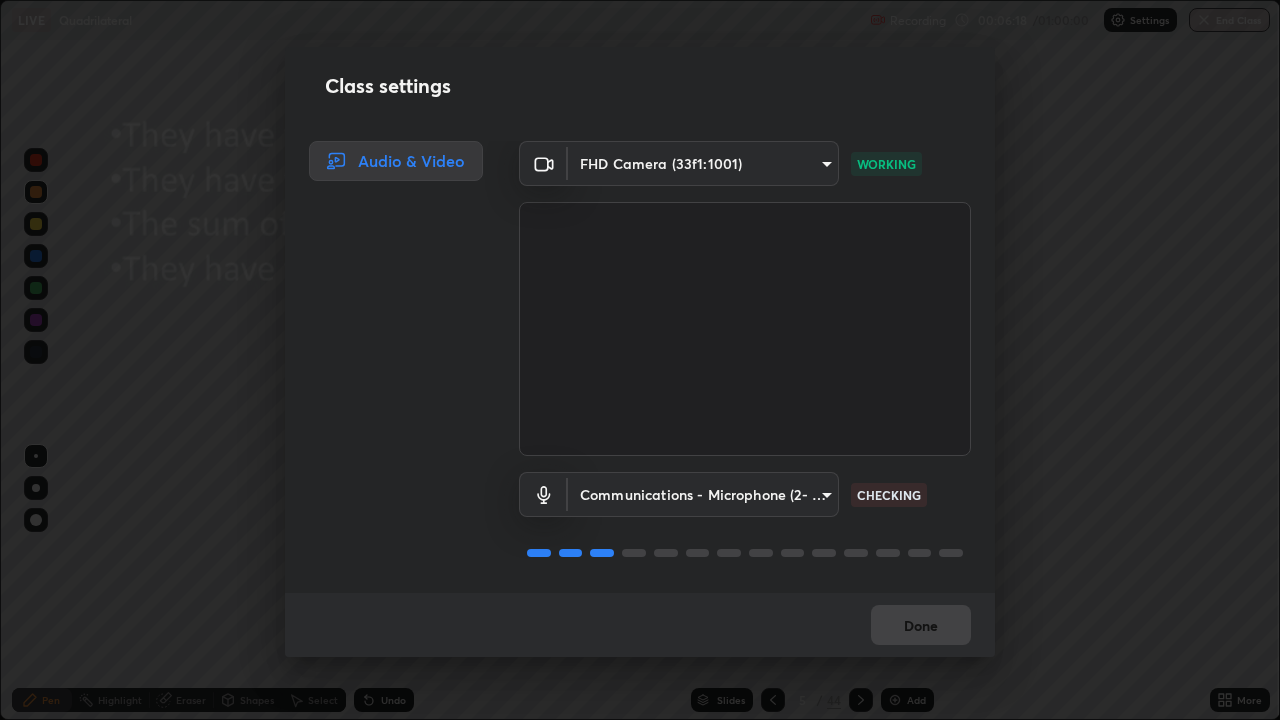 scroll, scrollTop: 2, scrollLeft: 0, axis: vertical 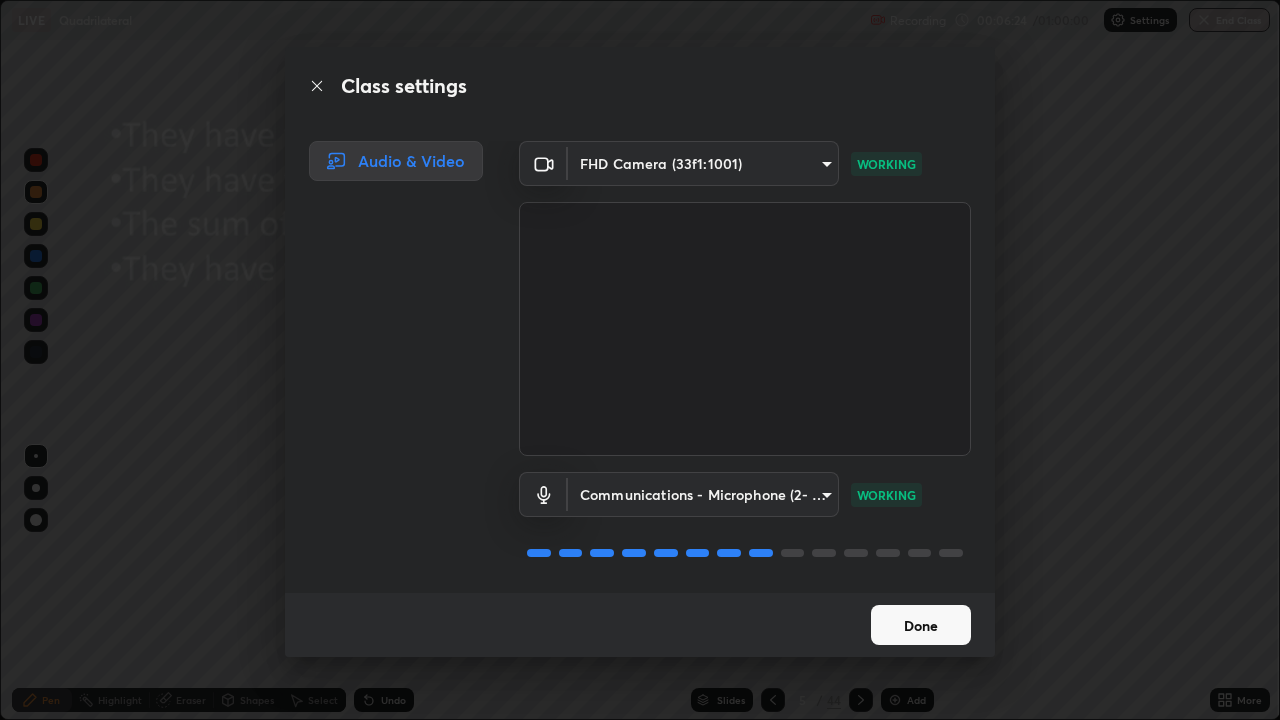 click on "Done" at bounding box center [921, 625] 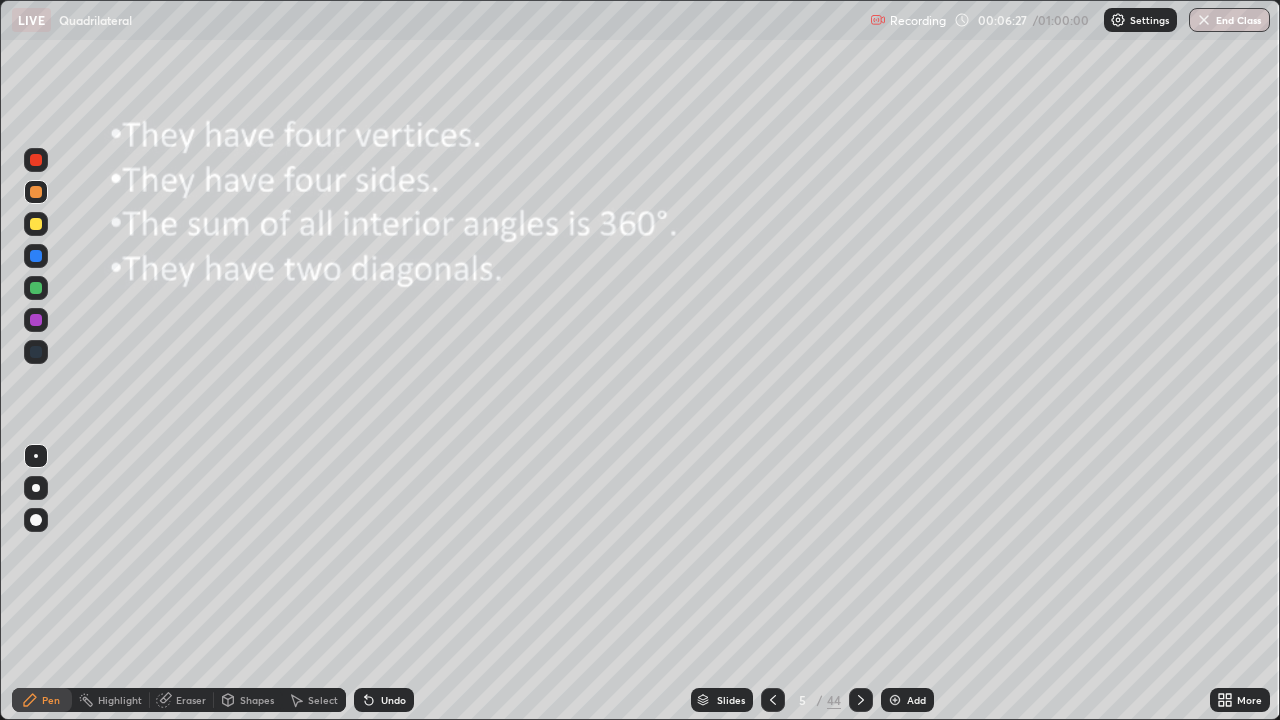 click 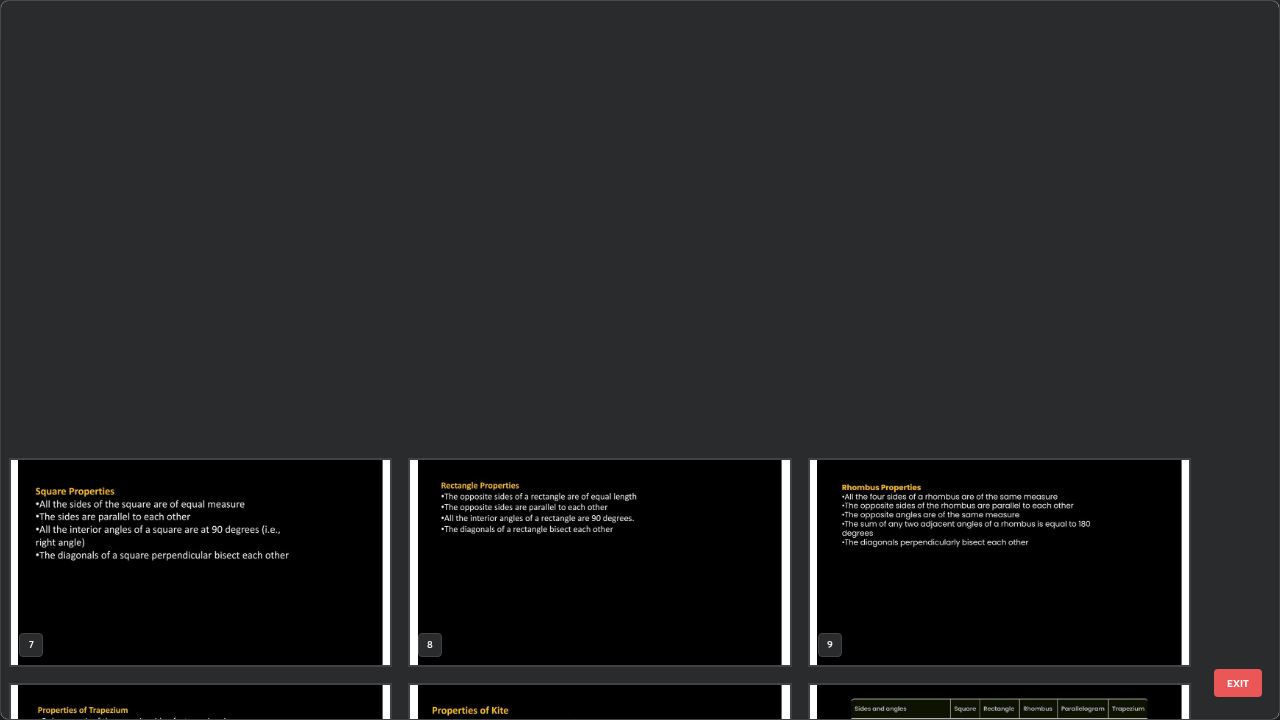 scroll, scrollTop: 595, scrollLeft: 0, axis: vertical 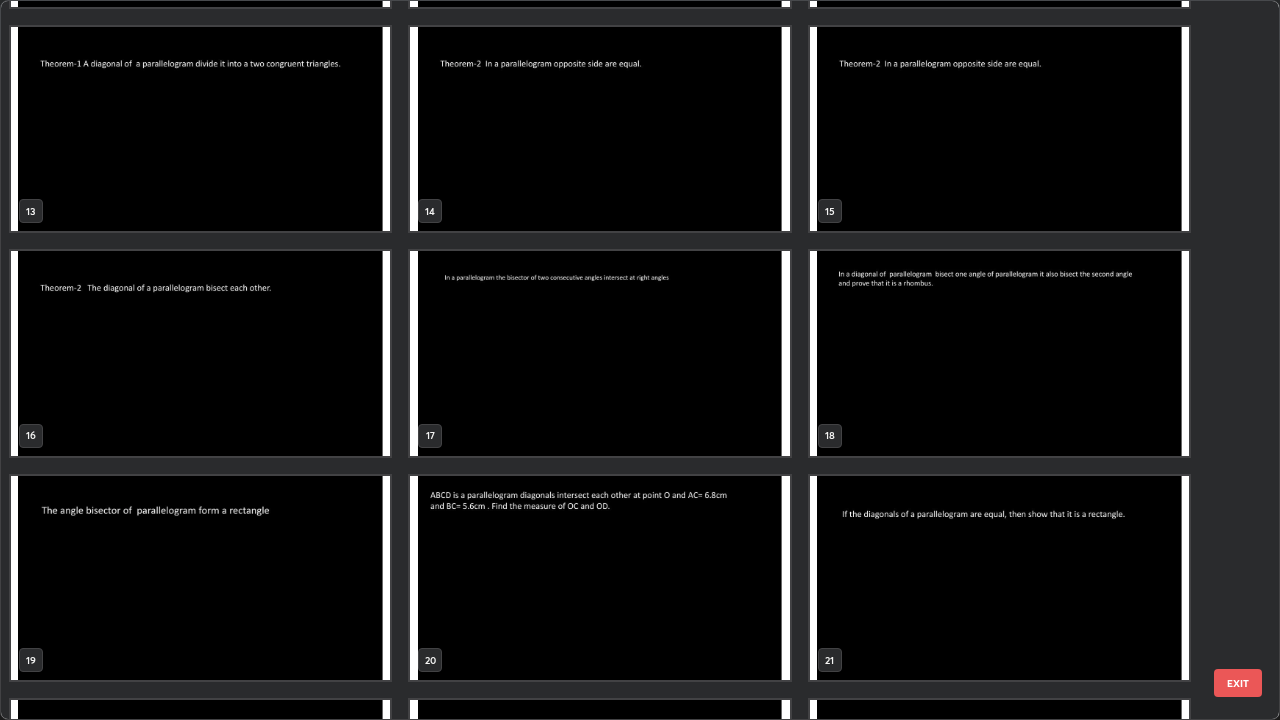 click at bounding box center [200, 353] 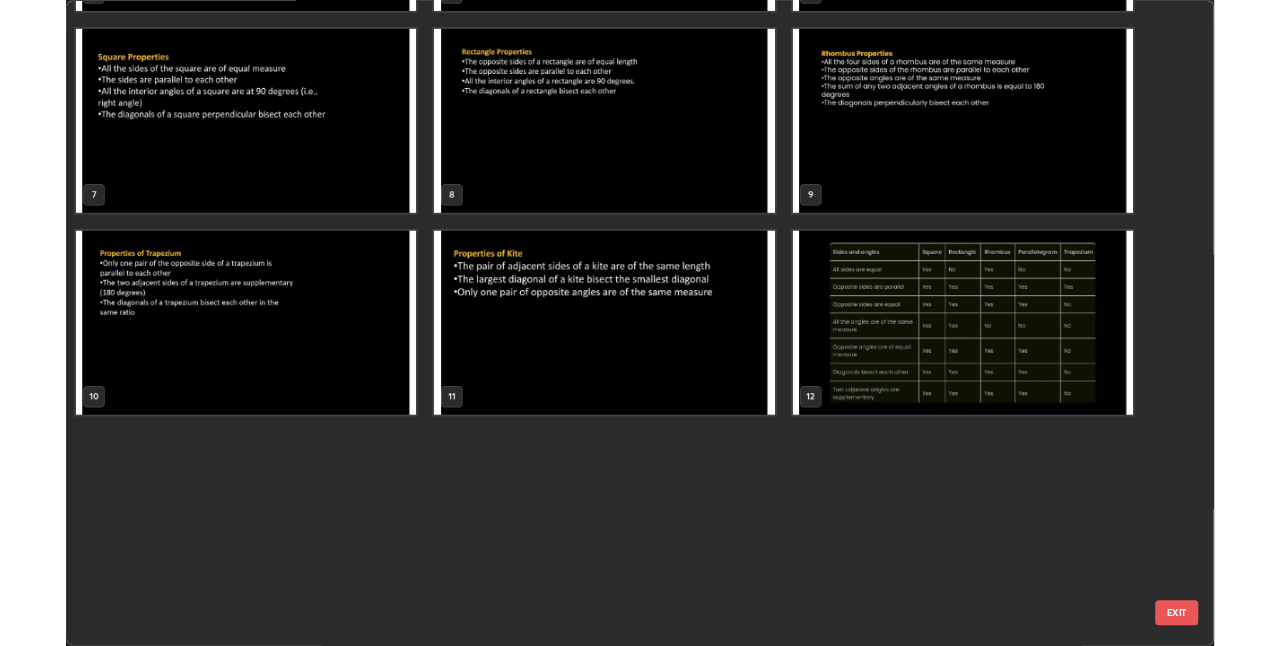 scroll, scrollTop: 122, scrollLeft: 0, axis: vertical 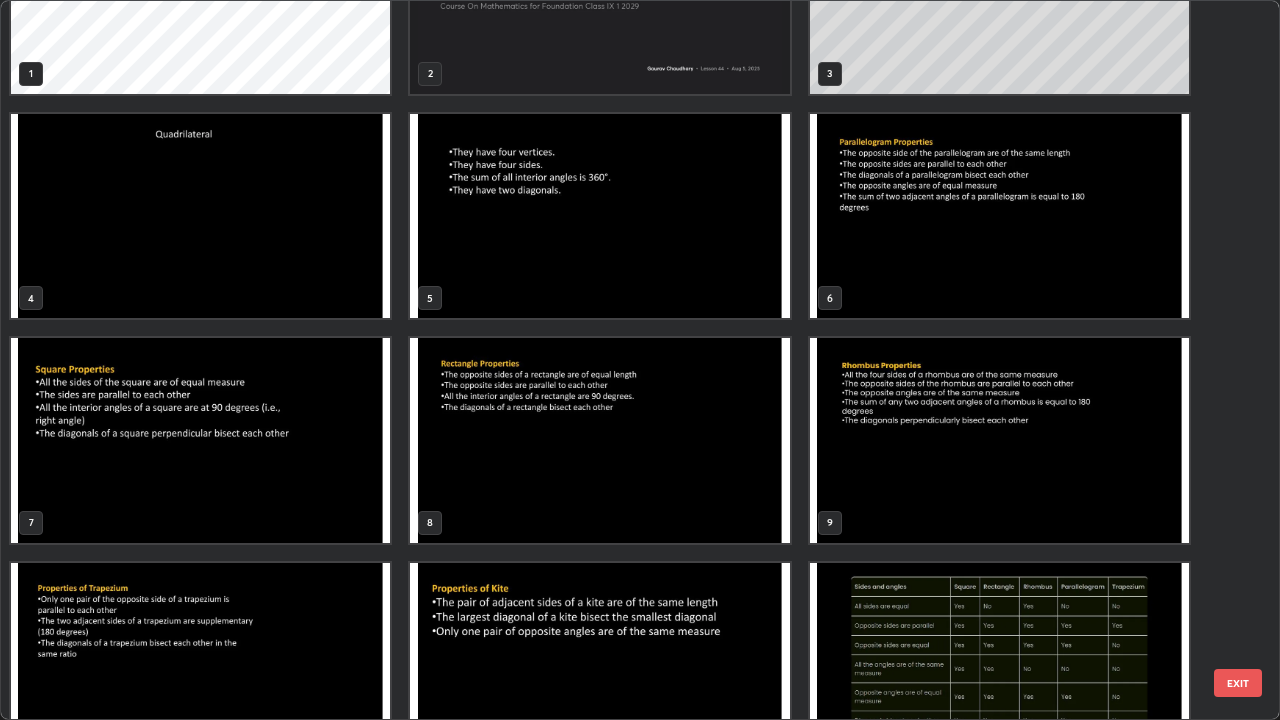 click at bounding box center [999, 216] 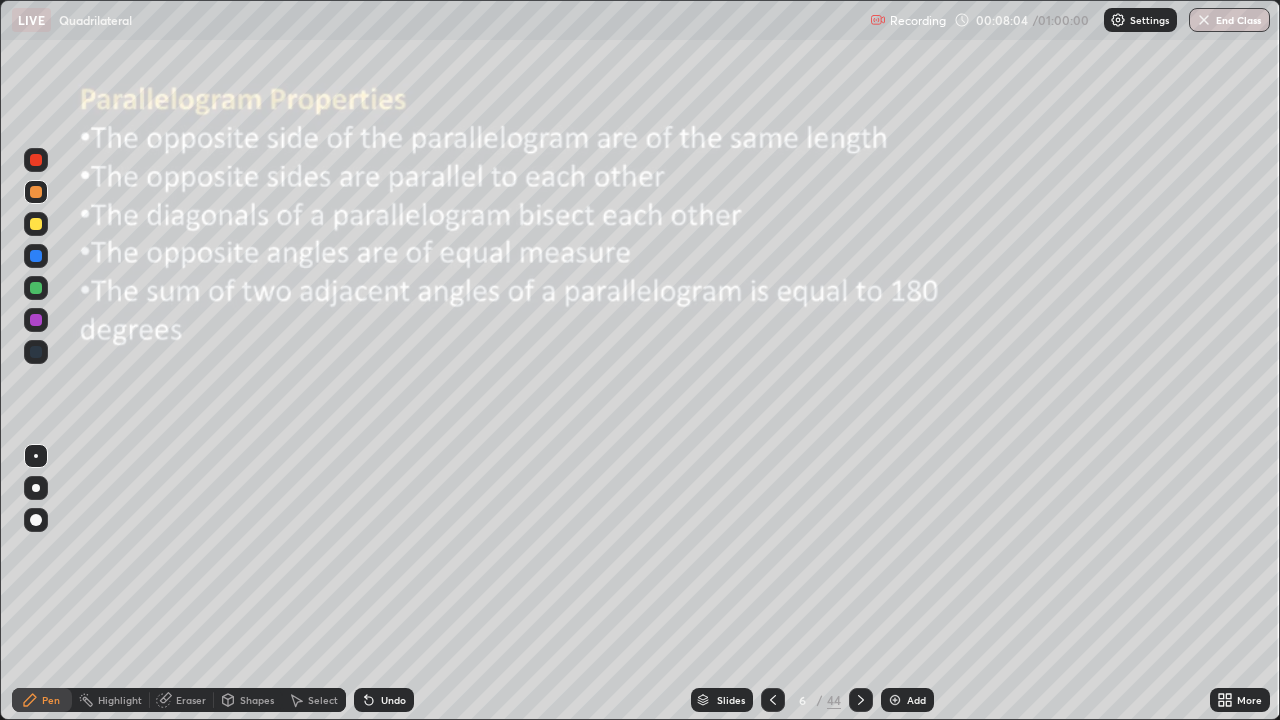 click 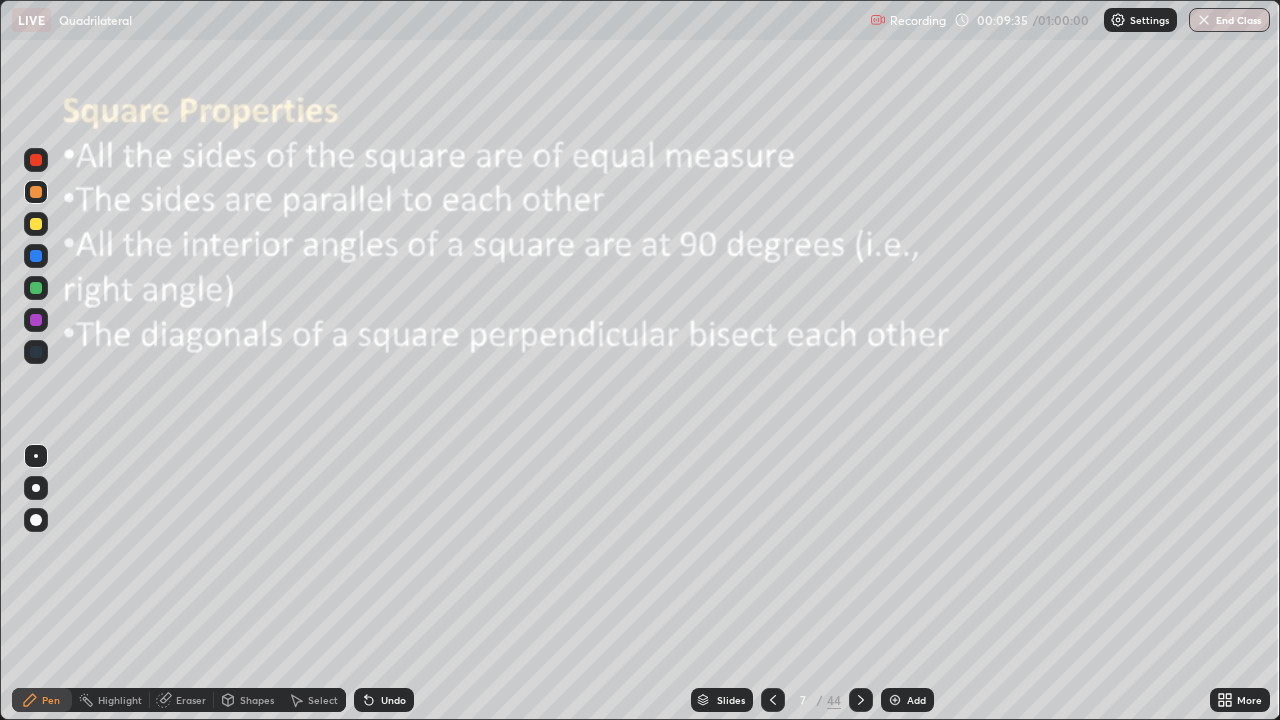 click 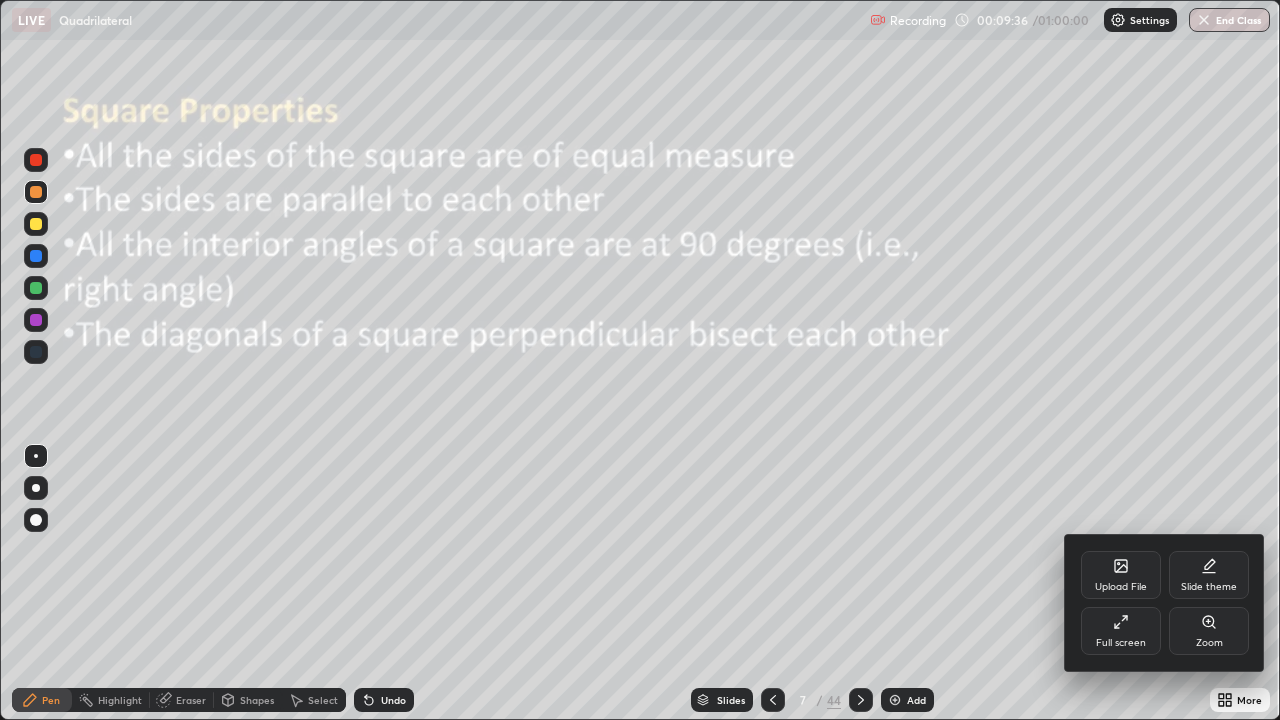 click on "Full screen" at bounding box center (1121, 631) 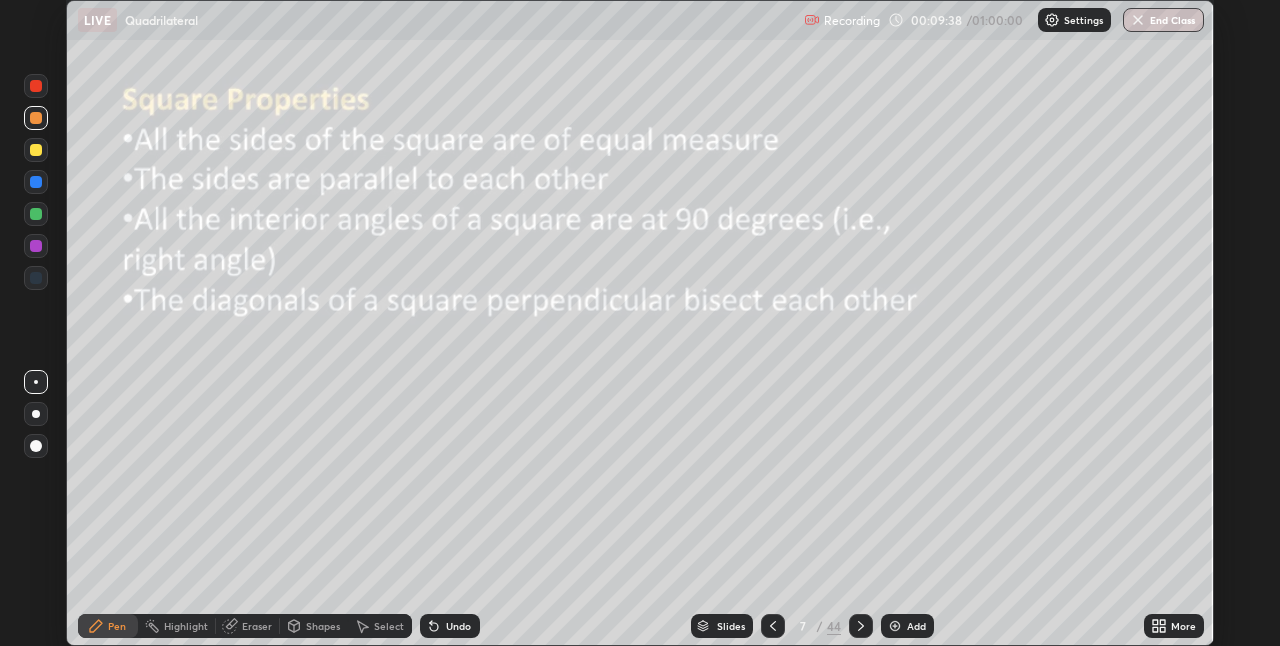 scroll, scrollTop: 646, scrollLeft: 1280, axis: both 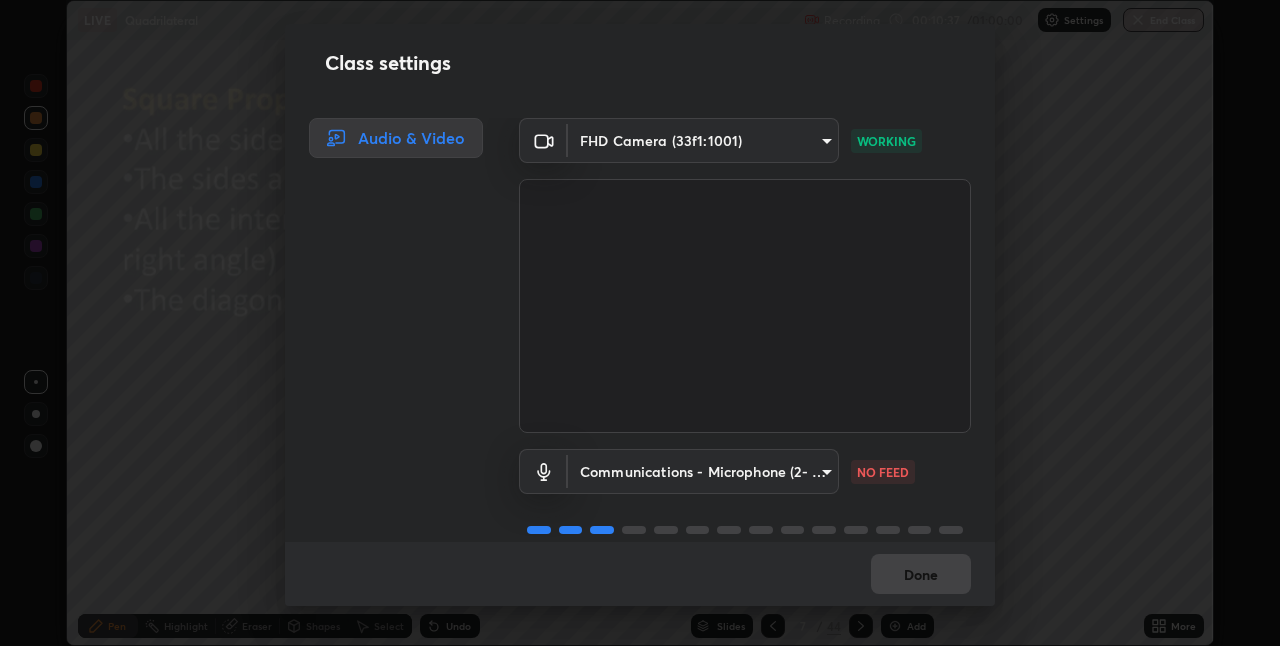 click on "Erase all LIVE Quadrilateral Recording 00:10:37 /  01:00:00 Settings End Class Setting up your live class Quadrilateral • L44 of Course On Mathematics for Foundation Class IX 1 2029 [PERSON] Pen Highlight Eraser Shapes Select Undo Slides 7 / 44 Add More No doubts shared Encourage your learners to ask a doubt for better clarity Report an issue Reason for reporting Buffering Chat not working Audio - Video sync issue Educator video quality low ​ Attach an image Report Class settings Audio & Video FHD Camera (33f1:1001) 840e11469ea8391c5546a2eb034fee047bf5a6e8f5ca929c95419818dc4a0e04 WORKING Communications - Microphone (2- USB PnP Sound Device) communications NO FEED Done" at bounding box center [640, 323] 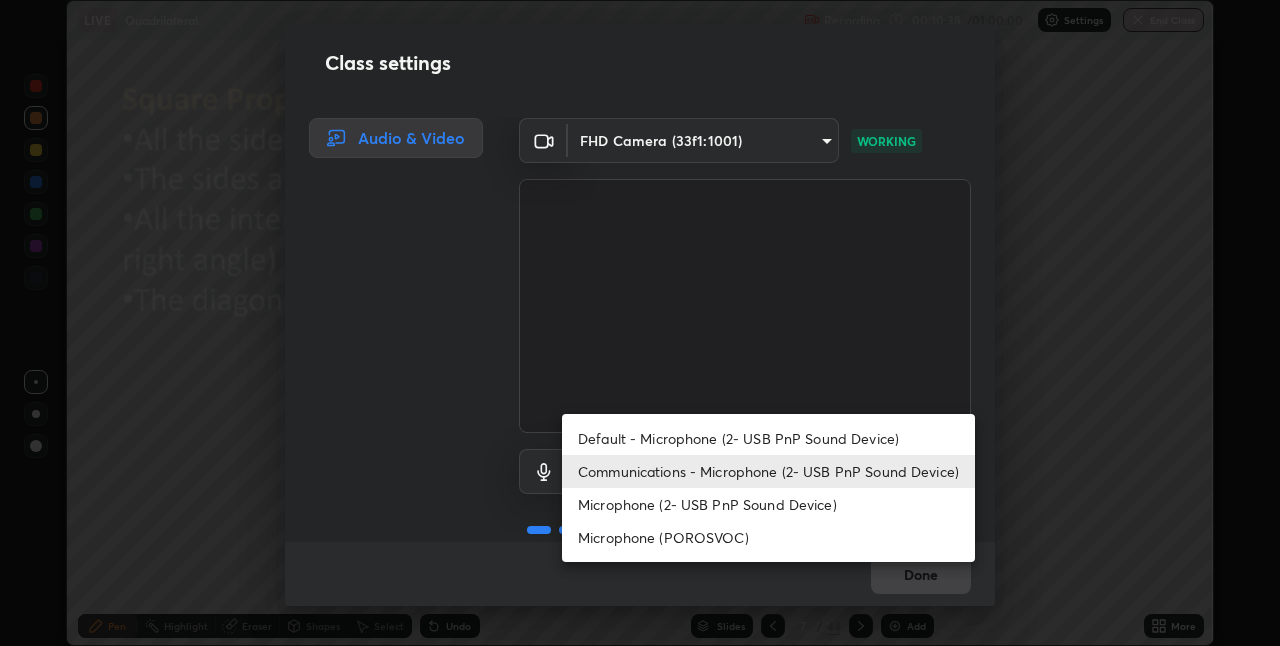click on "Default - Microphone (2- USB PnP Sound Device)" at bounding box center (768, 438) 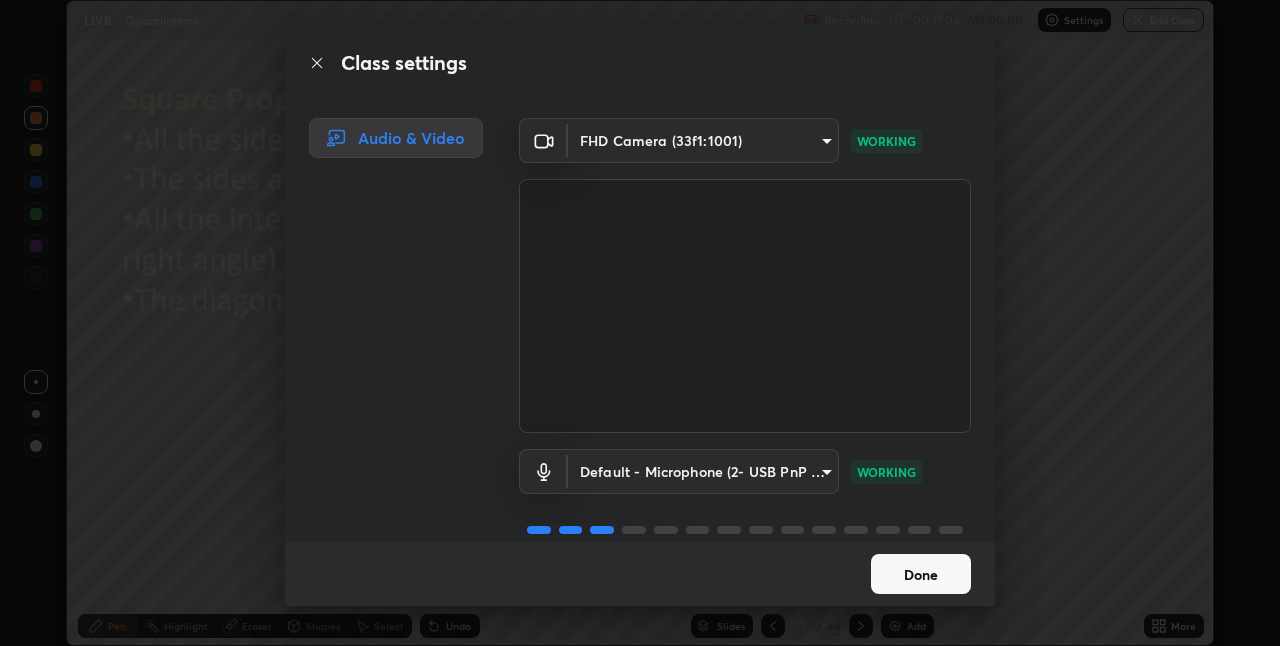 click on "Done" at bounding box center [921, 574] 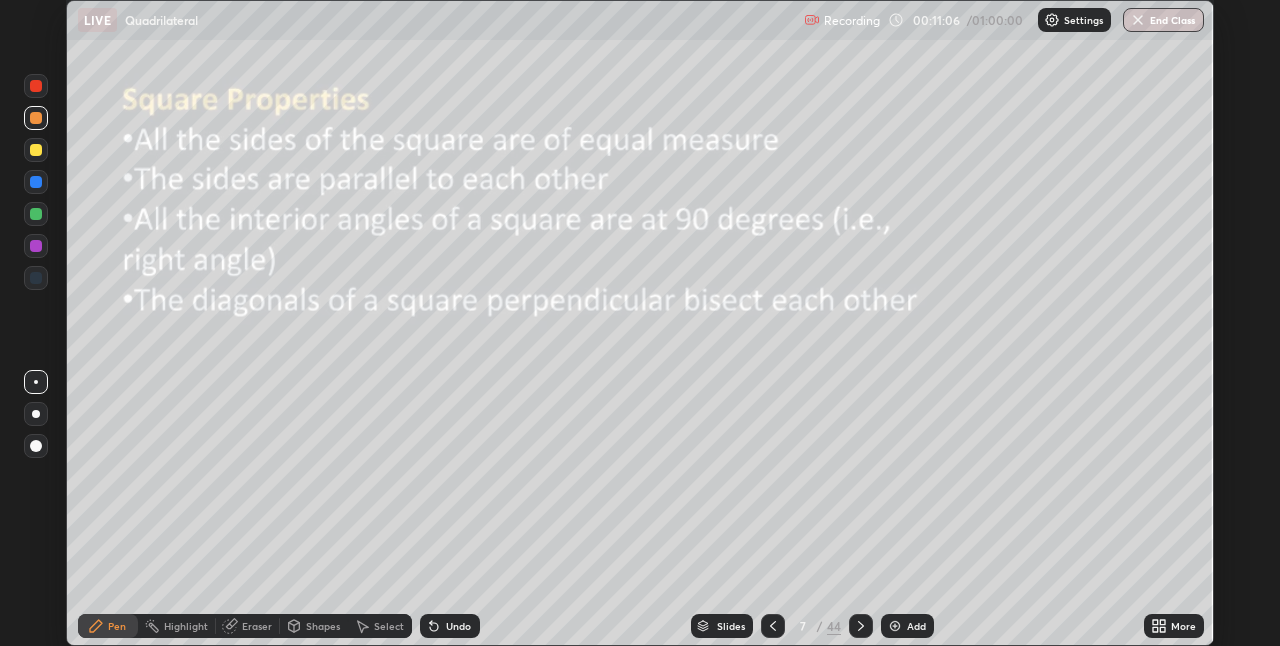 click 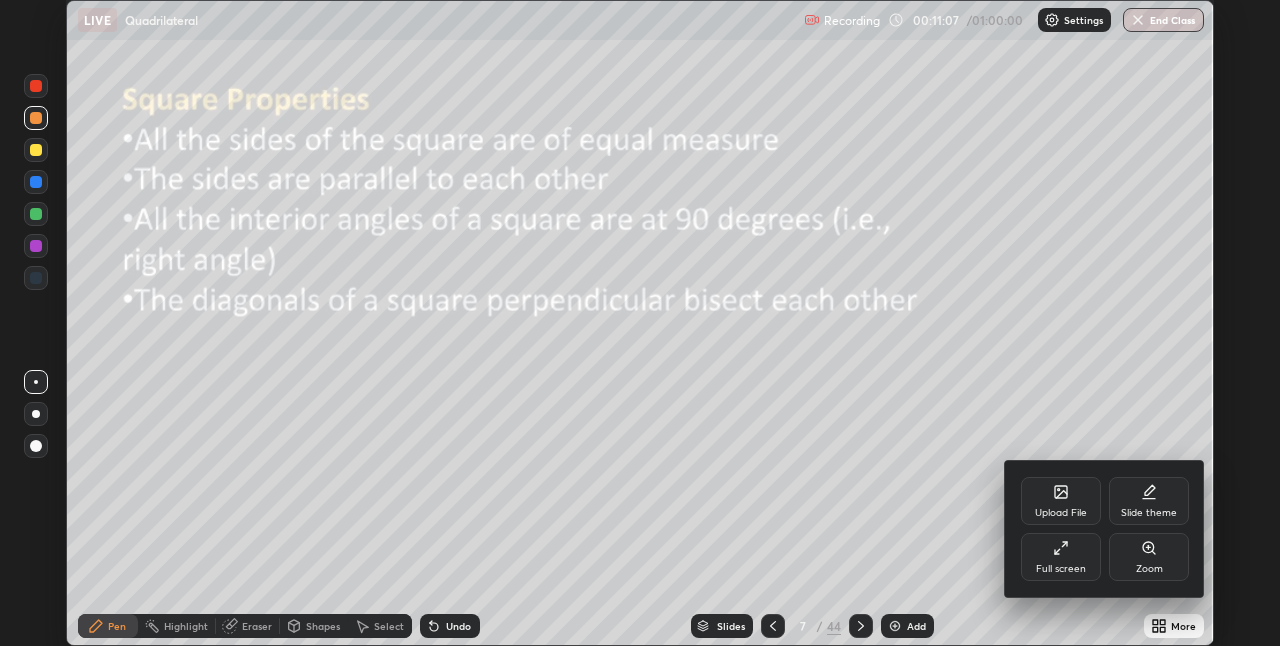 click on "Full screen" at bounding box center (1061, 569) 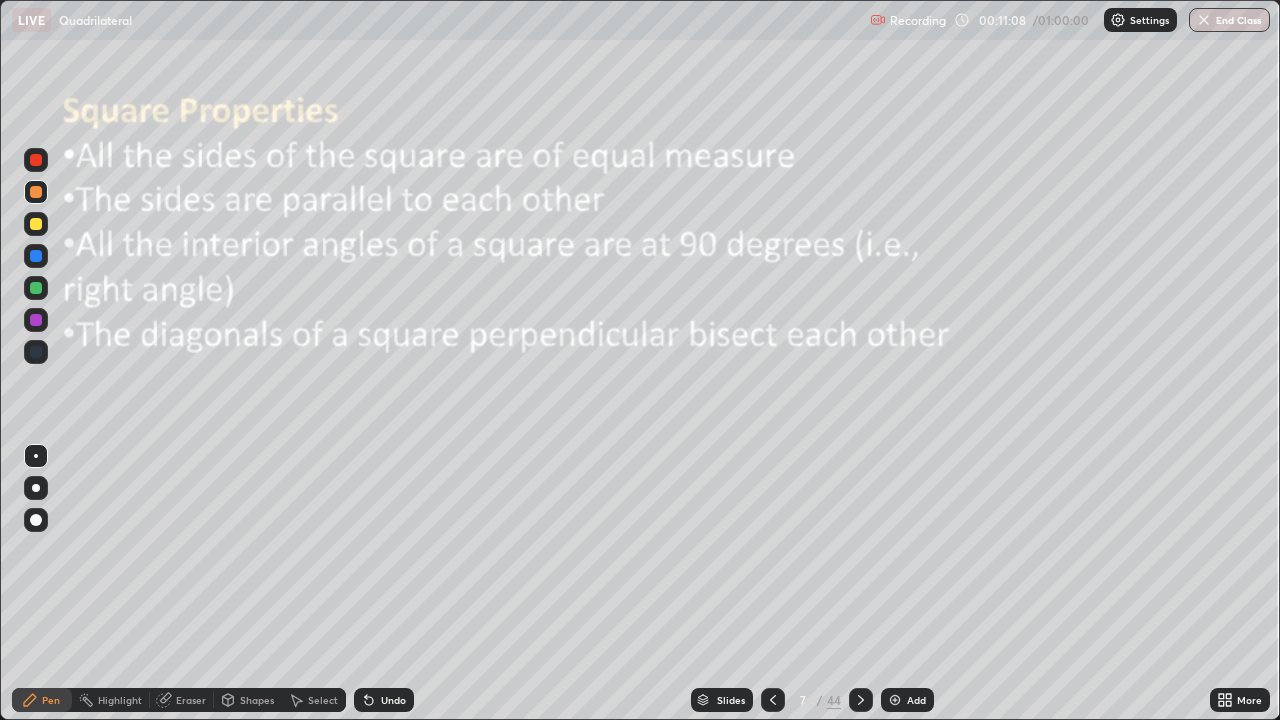 scroll, scrollTop: 99280, scrollLeft: 98720, axis: both 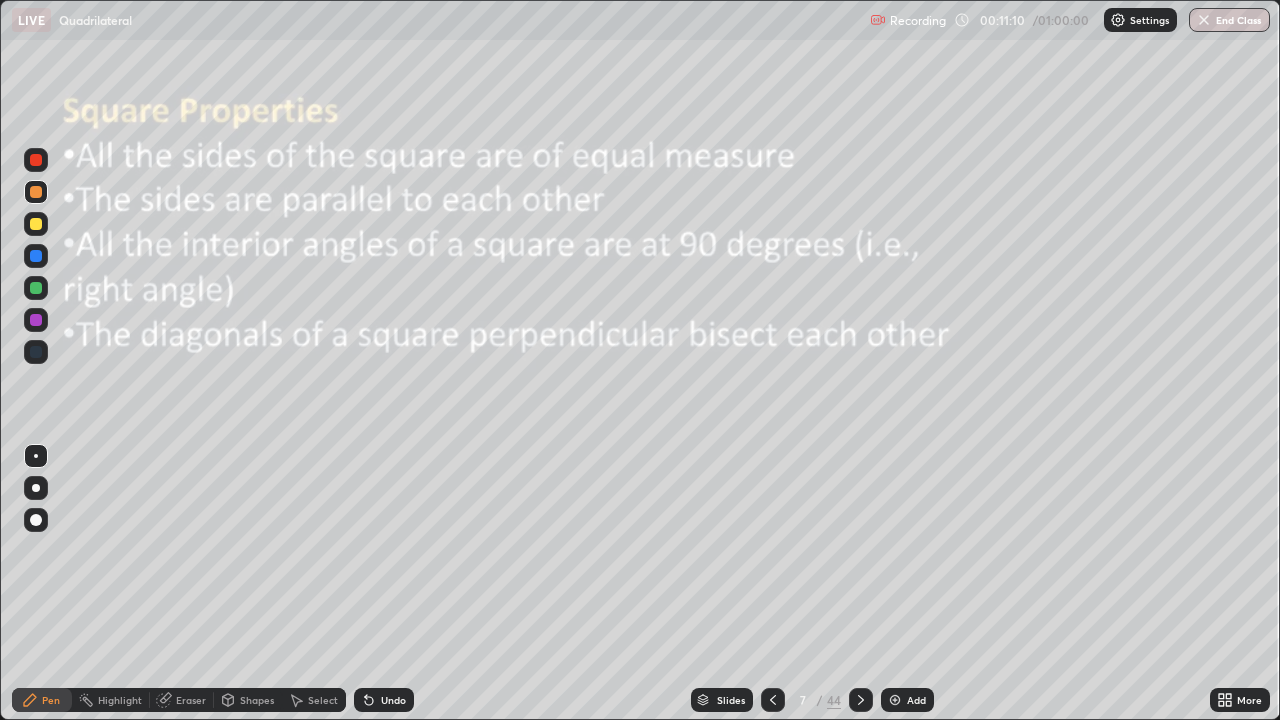 click on "Pen" at bounding box center (51, 700) 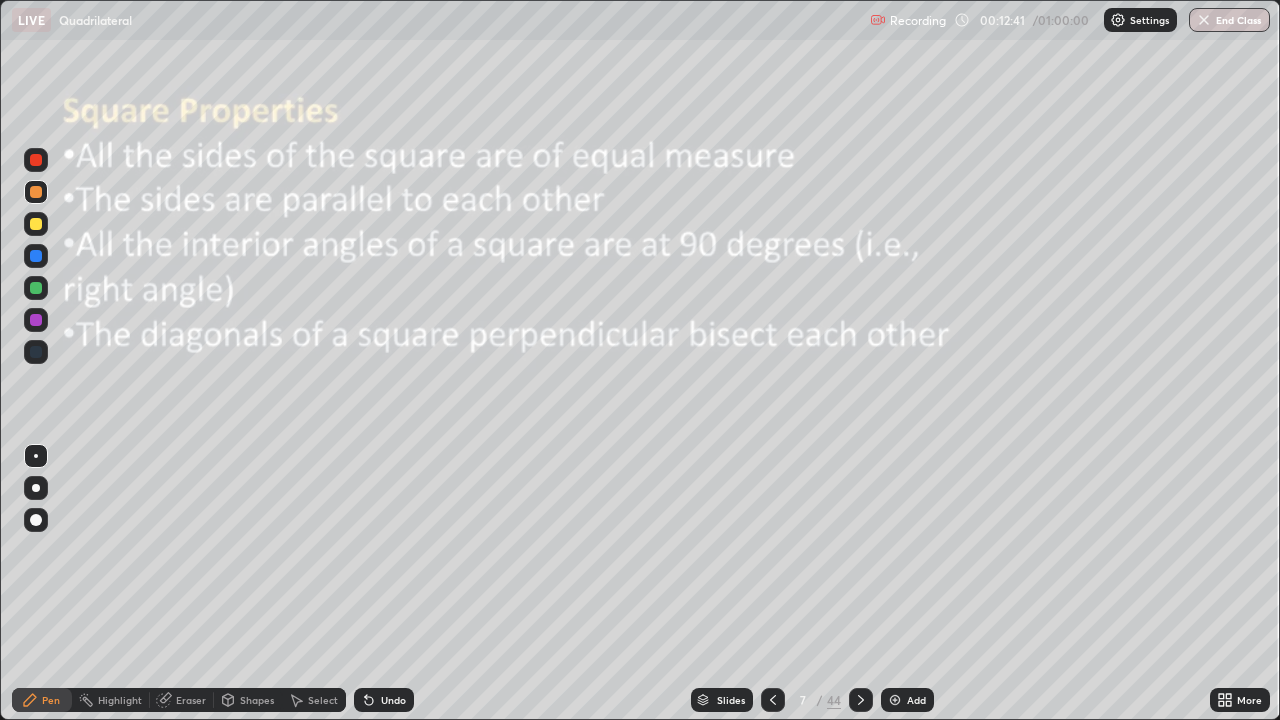 click 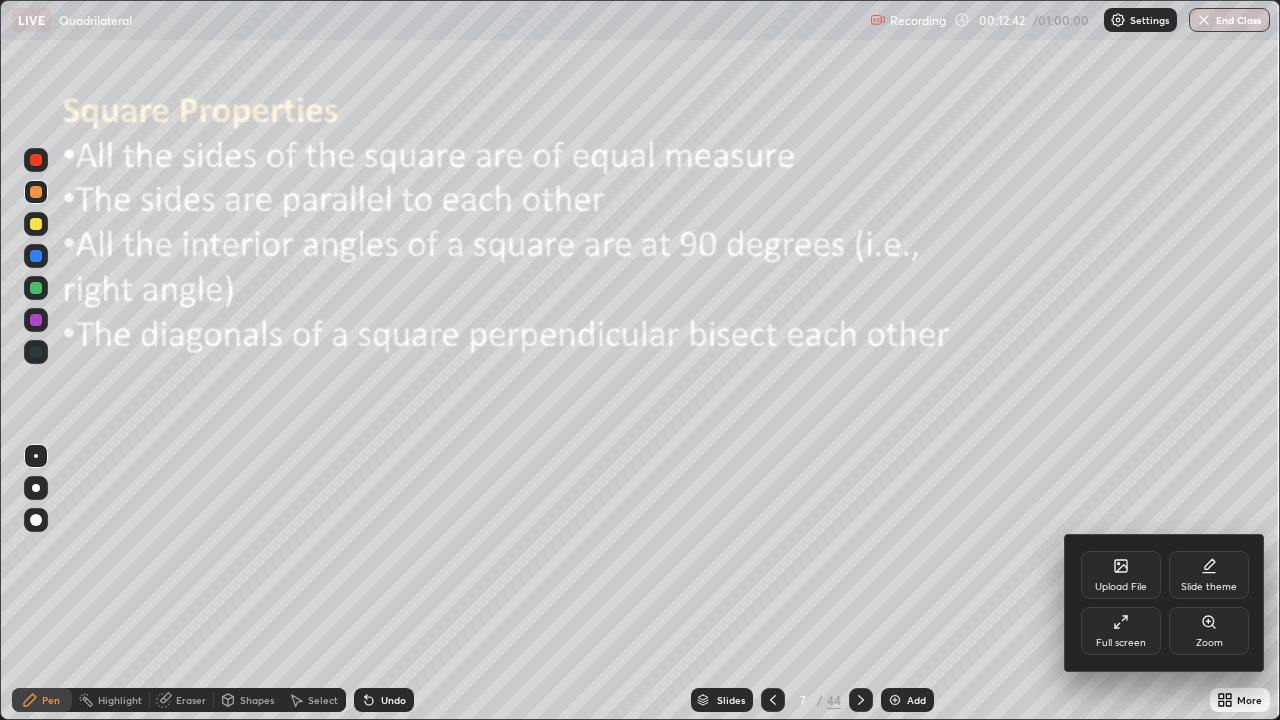click on "Full screen" at bounding box center [1121, 631] 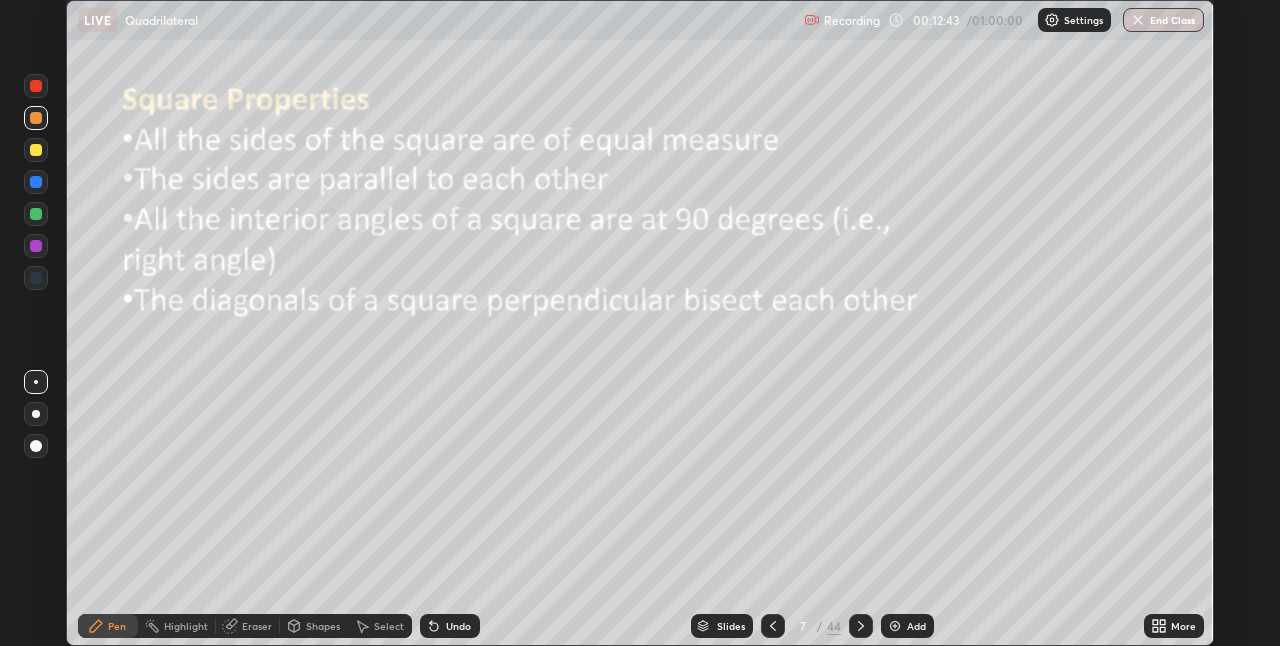 scroll, scrollTop: 646, scrollLeft: 1280, axis: both 